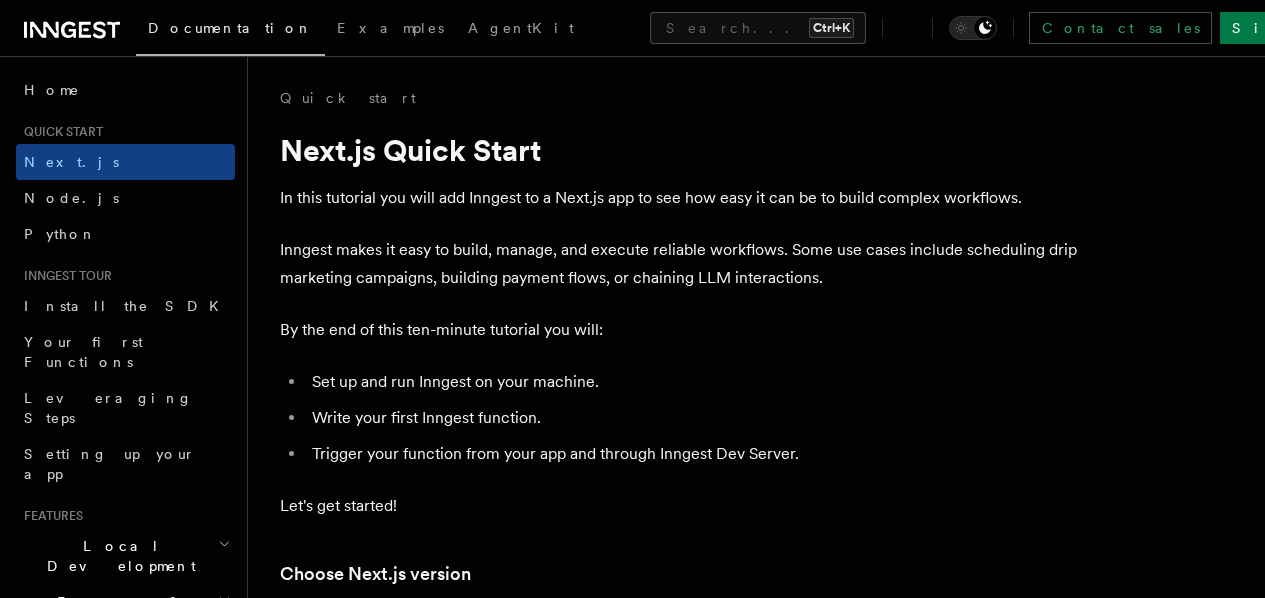 scroll, scrollTop: 0, scrollLeft: 0, axis: both 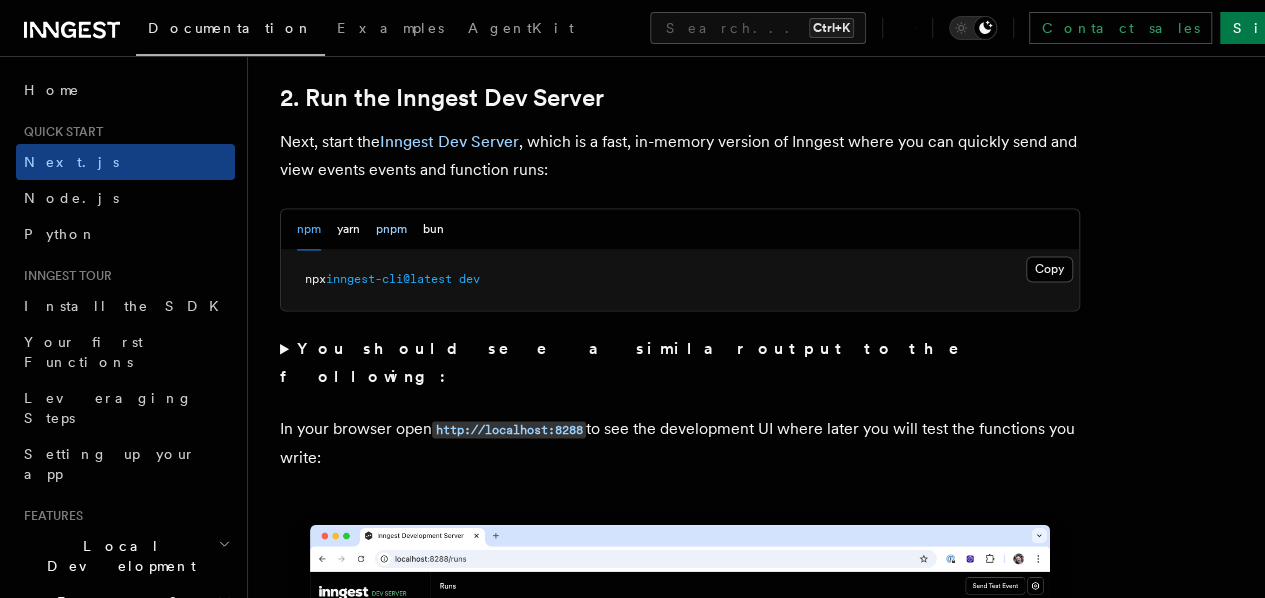 click on "pnpm" at bounding box center [391, 229] 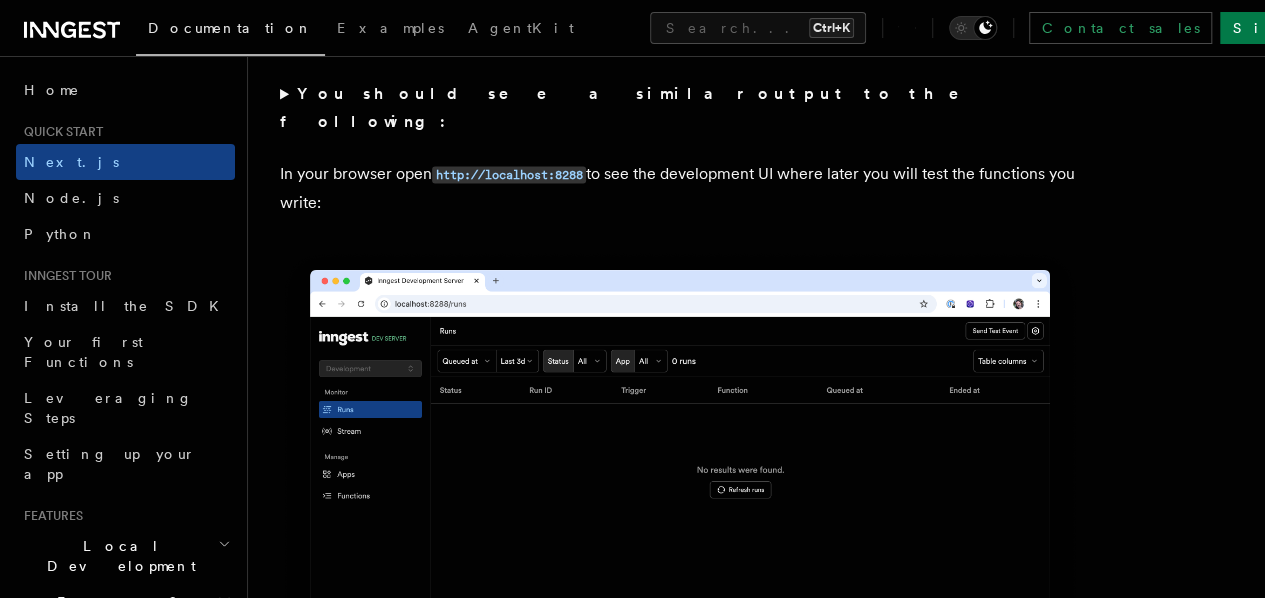 scroll, scrollTop: 1700, scrollLeft: 0, axis: vertical 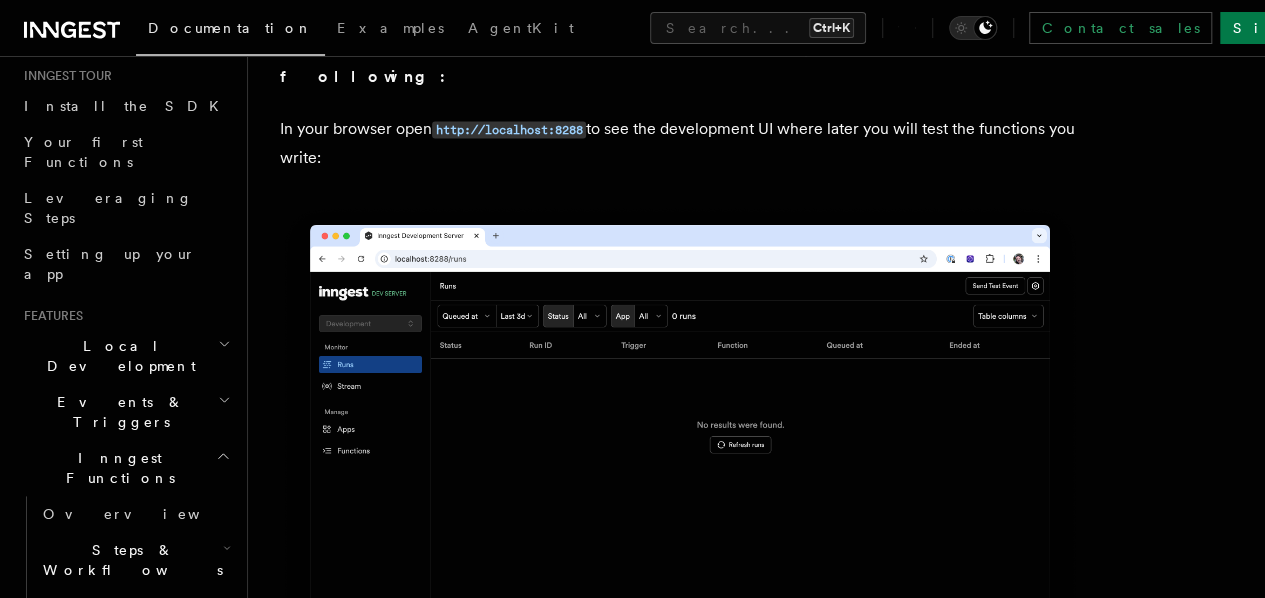 click on "Local Development" at bounding box center [125, 356] 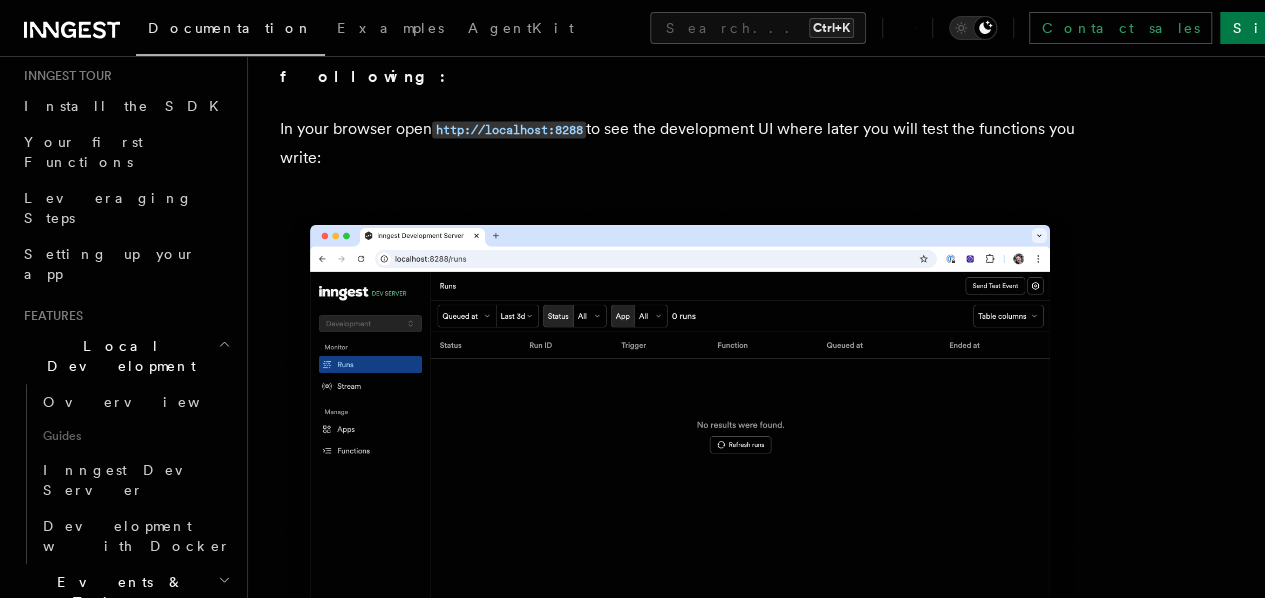 scroll, scrollTop: 300, scrollLeft: 0, axis: vertical 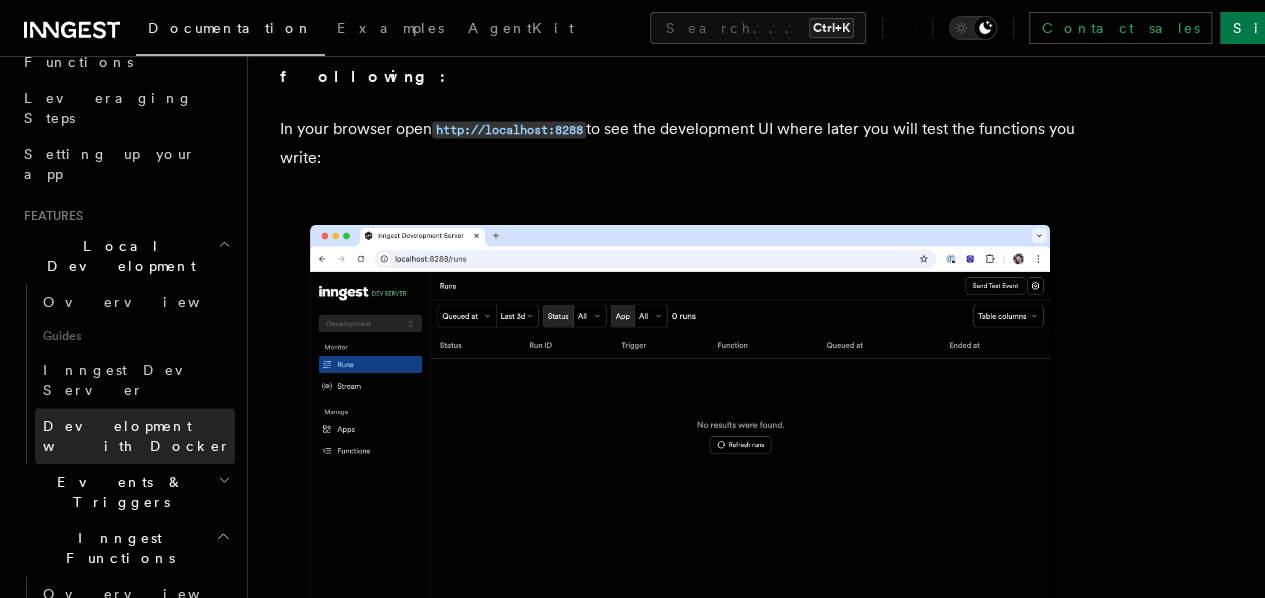 click on "Development with Docker" at bounding box center (137, 436) 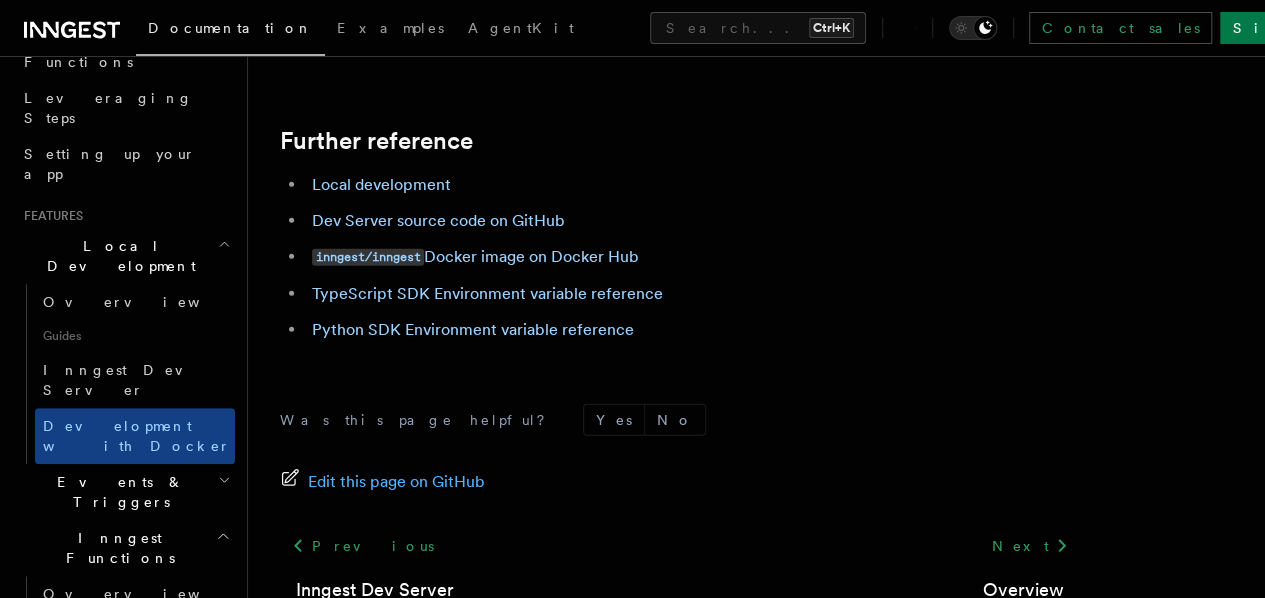scroll, scrollTop: 2300, scrollLeft: 0, axis: vertical 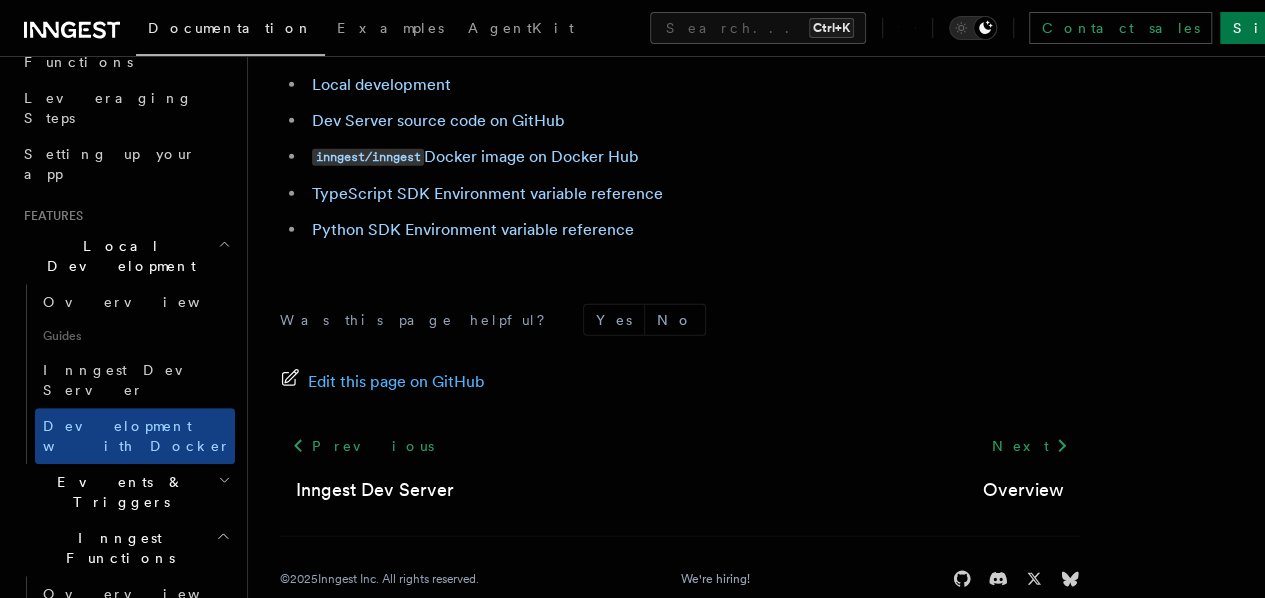 drag, startPoint x: 136, startPoint y: 364, endPoint x: 130, endPoint y: 374, distance: 11.661903 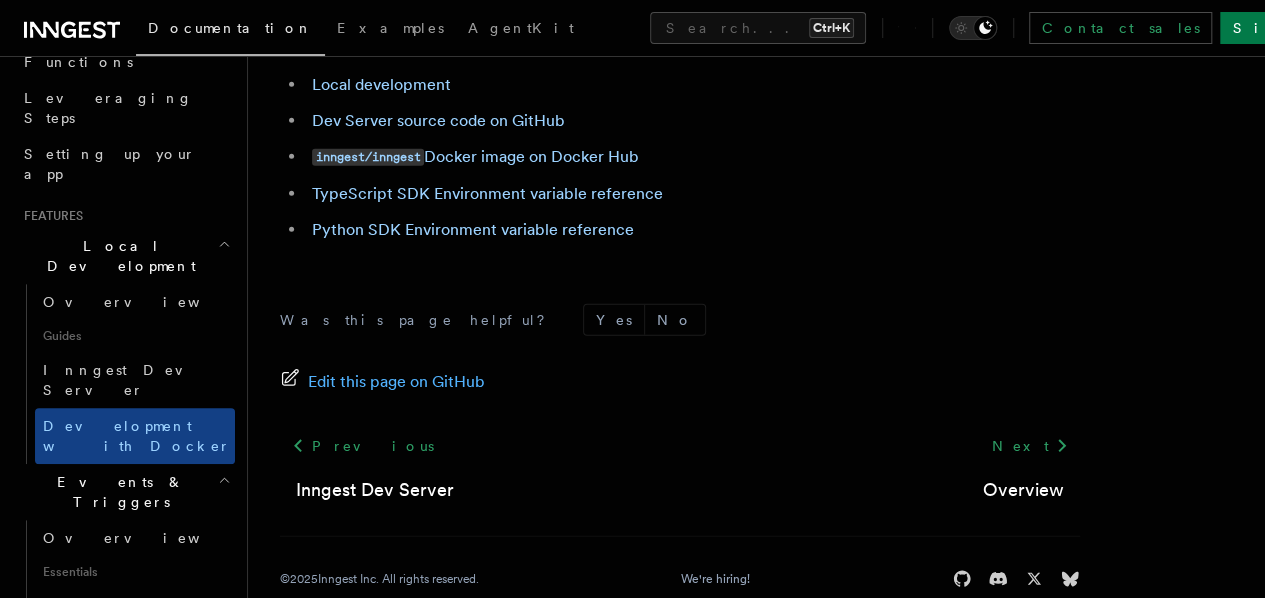 click on "Events & Triggers" at bounding box center (117, 492) 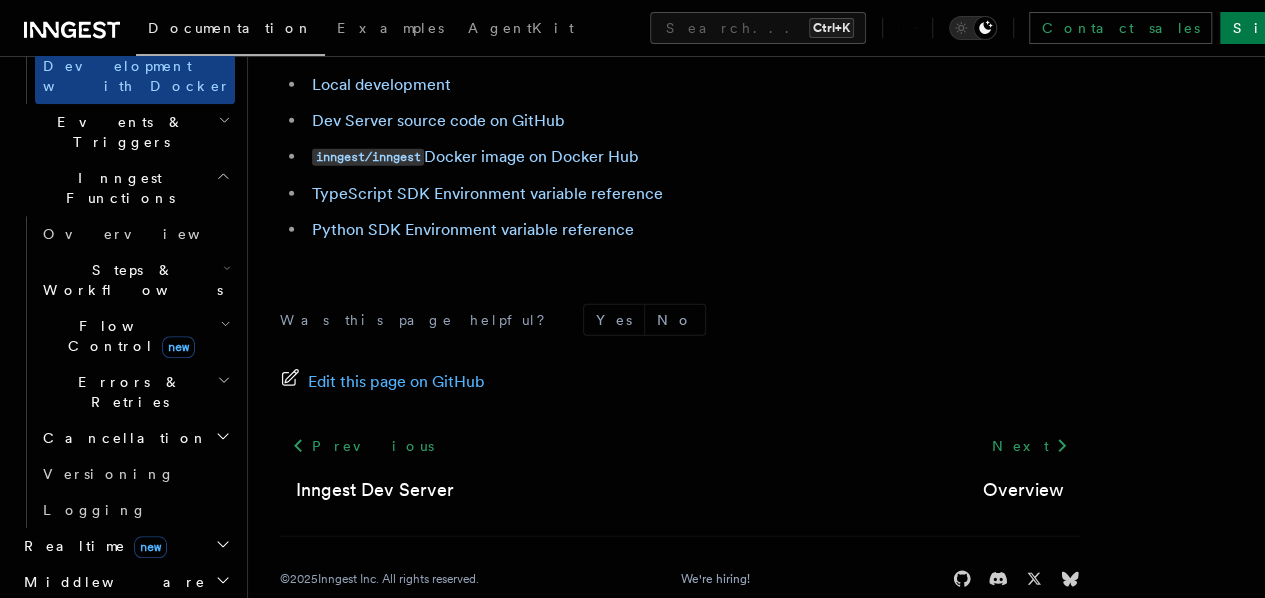 scroll, scrollTop: 800, scrollLeft: 0, axis: vertical 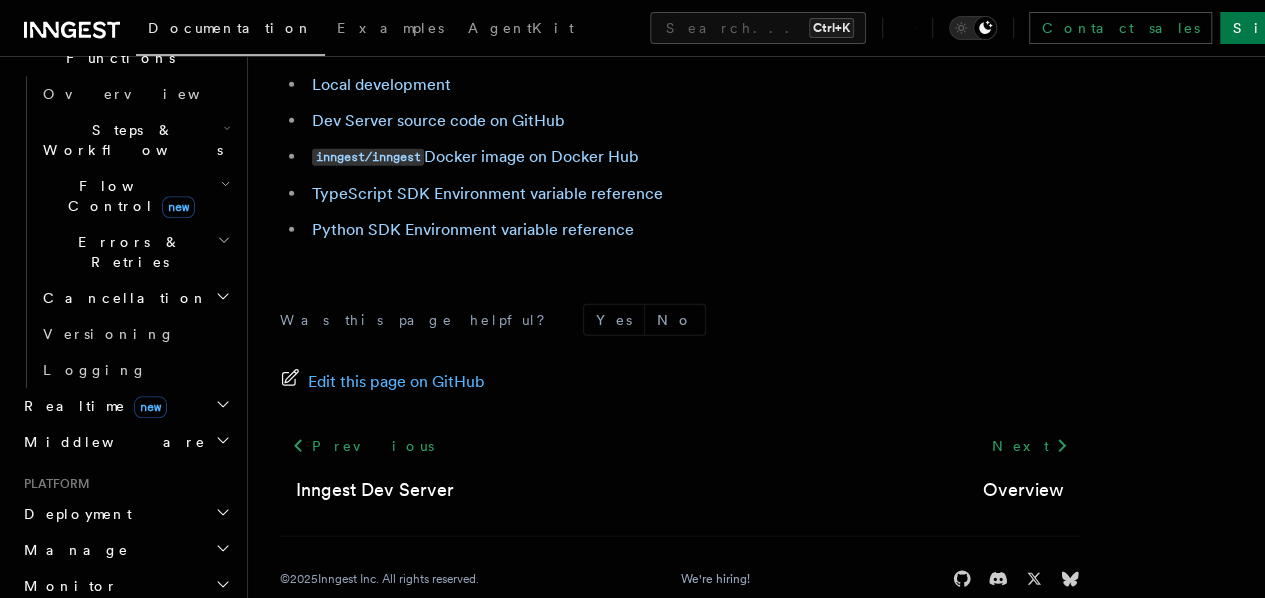 click on "Realtime new" at bounding box center (125, 406) 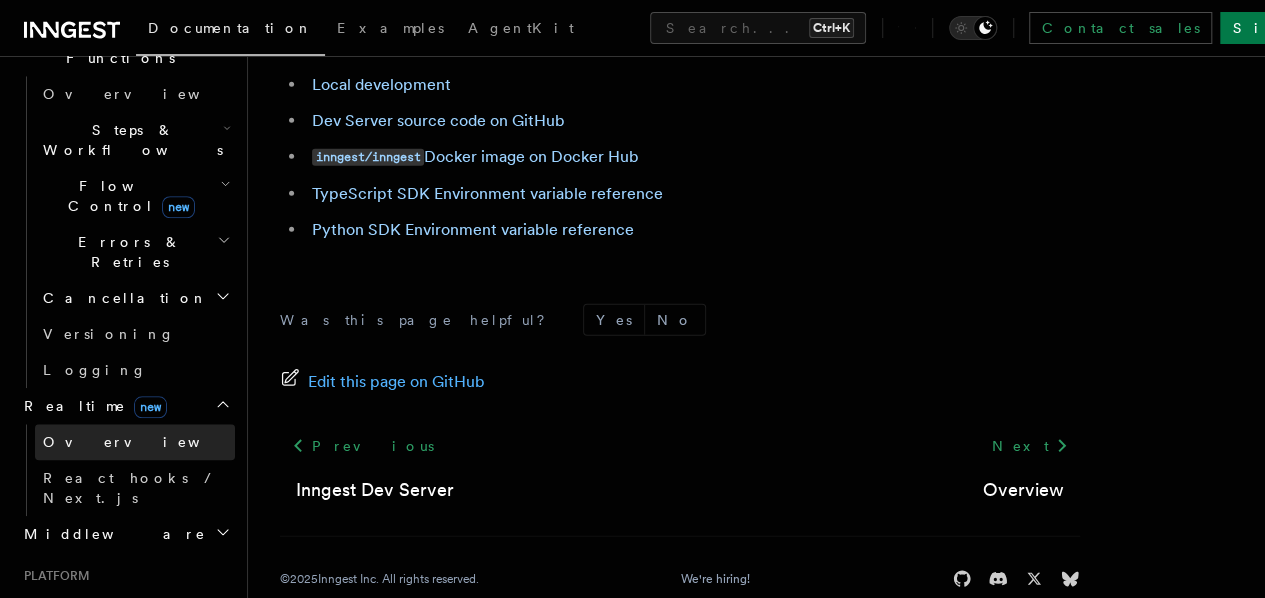 click on "Overview" at bounding box center [135, 442] 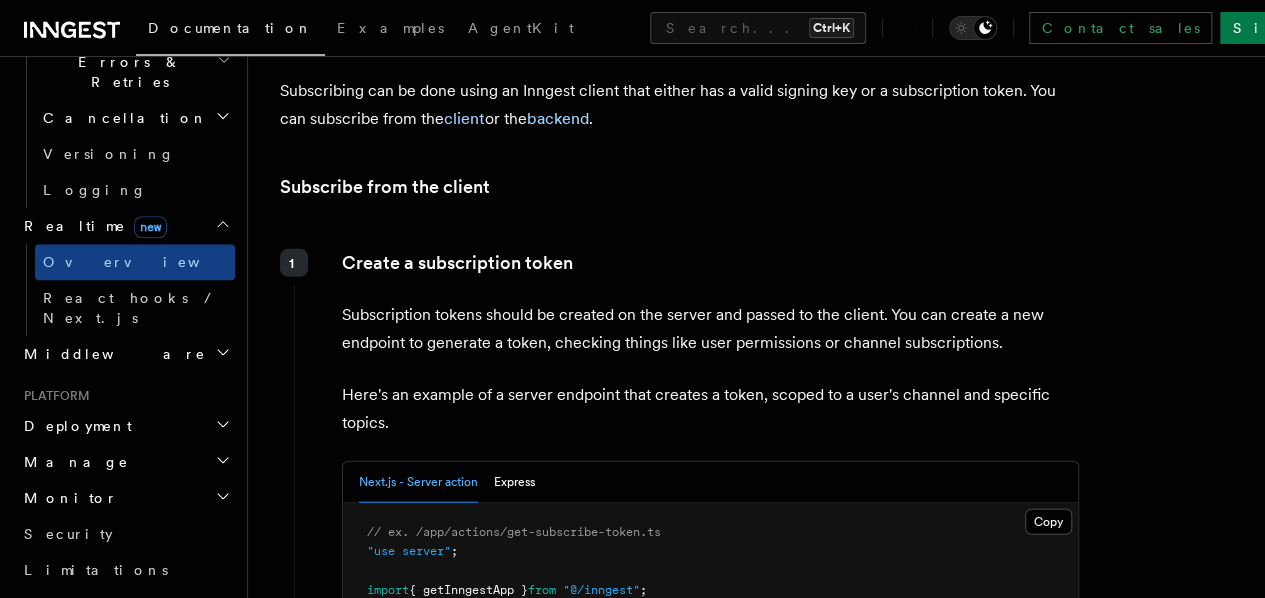 scroll, scrollTop: 0, scrollLeft: 0, axis: both 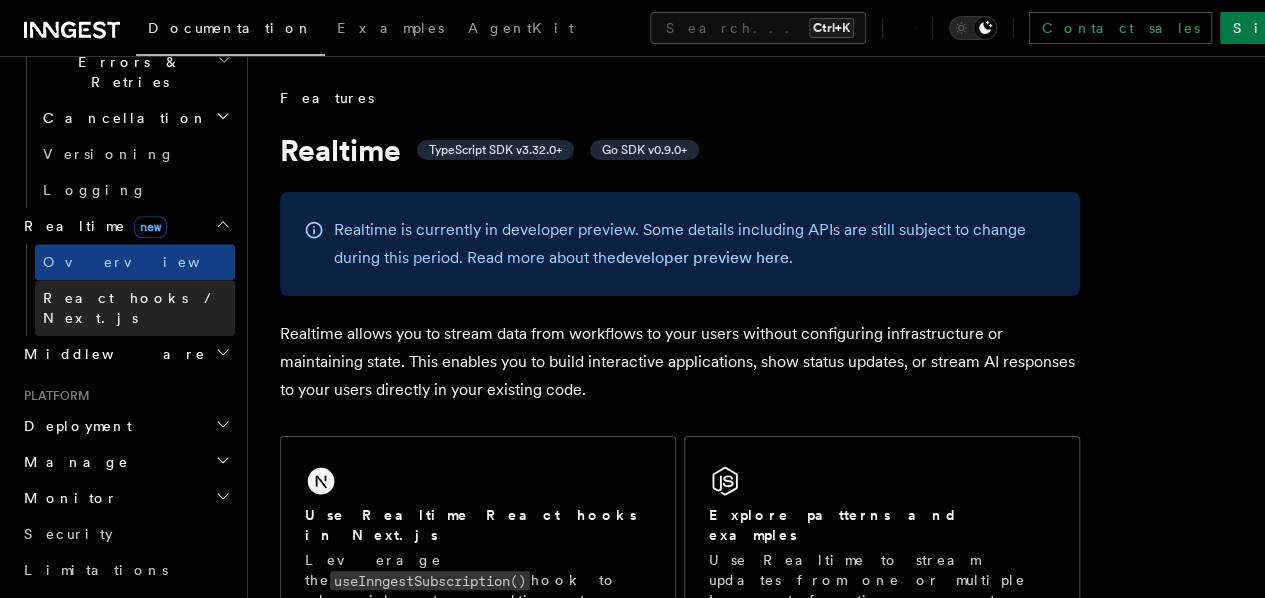 click on "React hooks / Next.js" at bounding box center (131, 308) 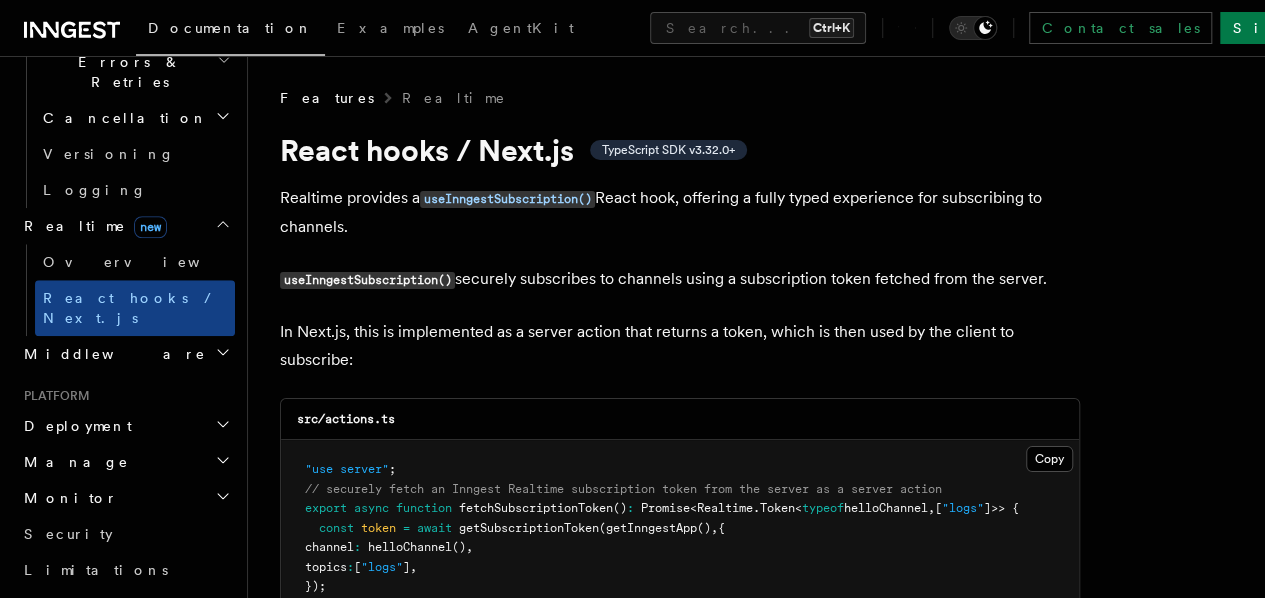 click on "Monitor" at bounding box center [125, 498] 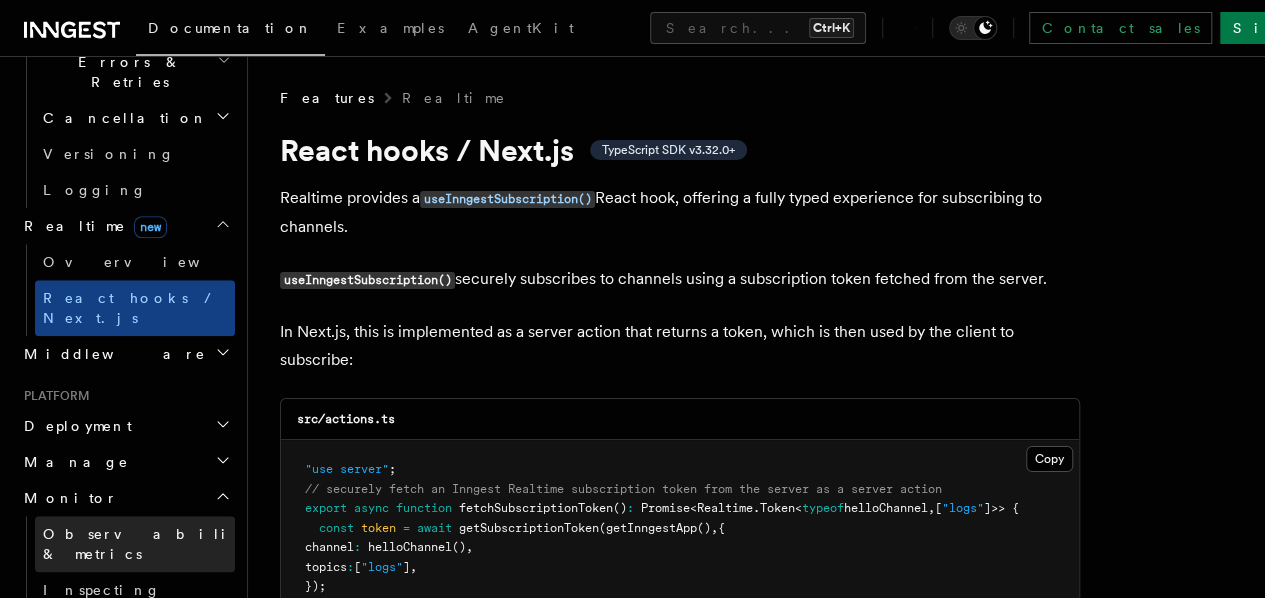 click on "Observability & metrics" at bounding box center [146, 544] 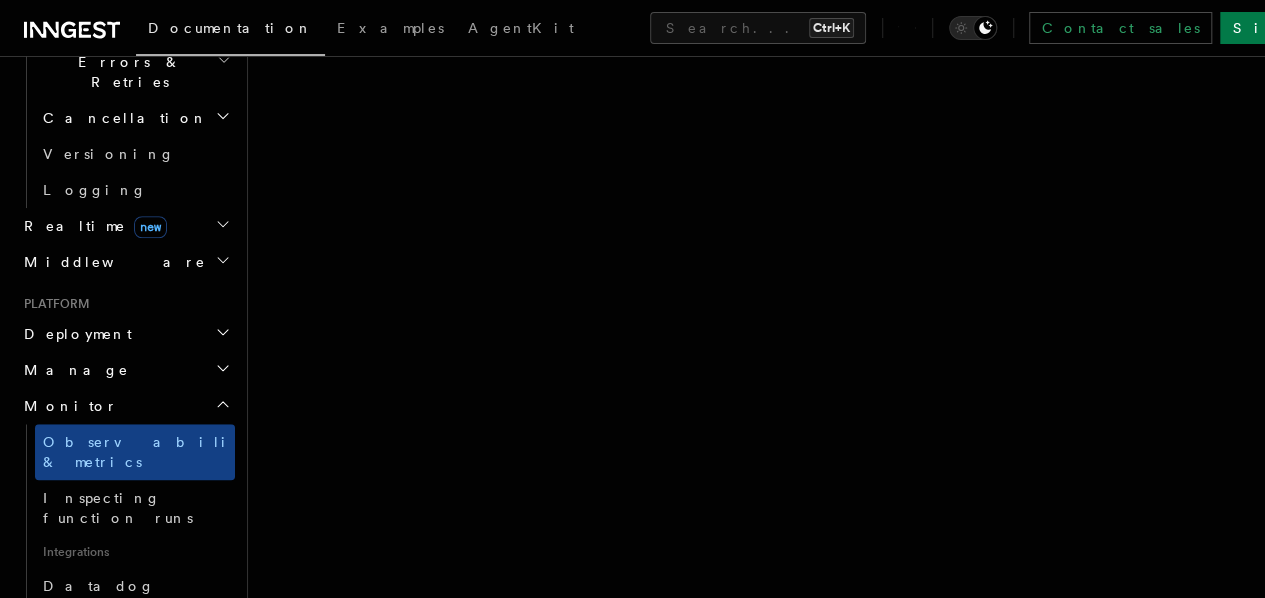 scroll, scrollTop: 2200, scrollLeft: 0, axis: vertical 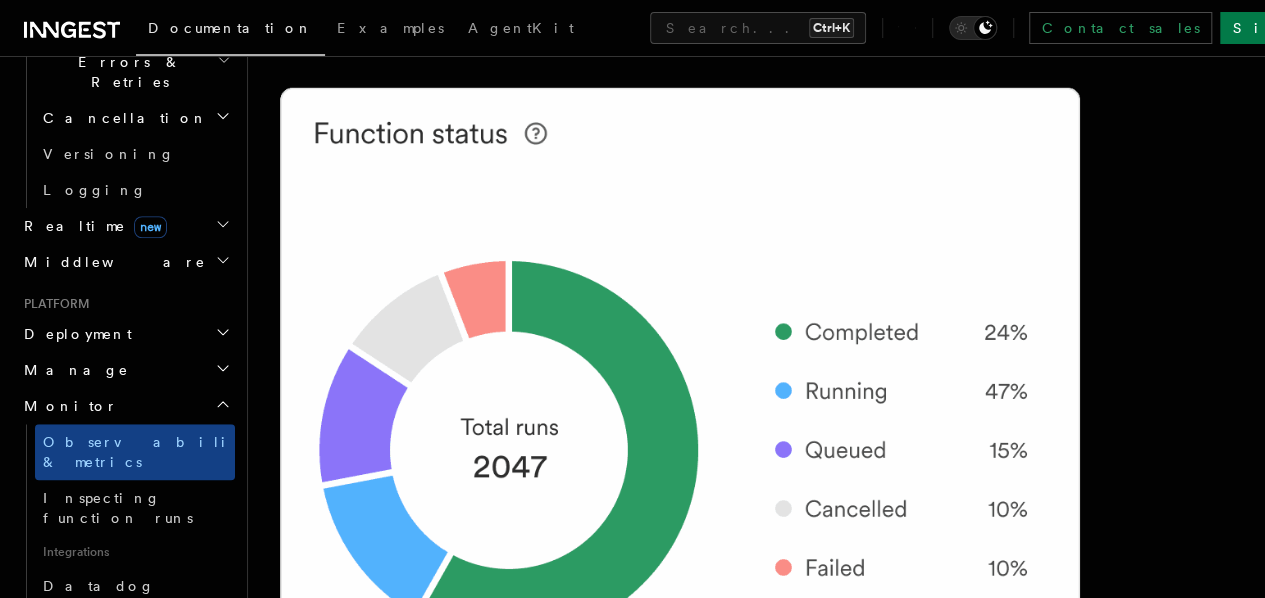 click on "Prometheus metrics" at bounding box center (137, 622) 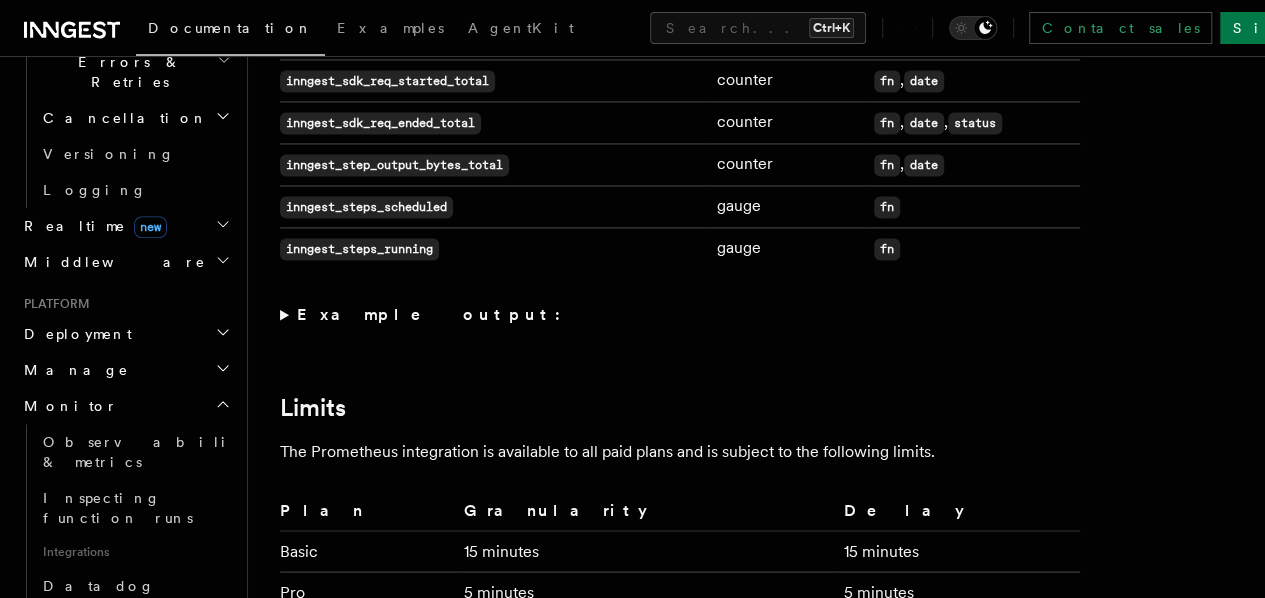 scroll, scrollTop: 1500, scrollLeft: 0, axis: vertical 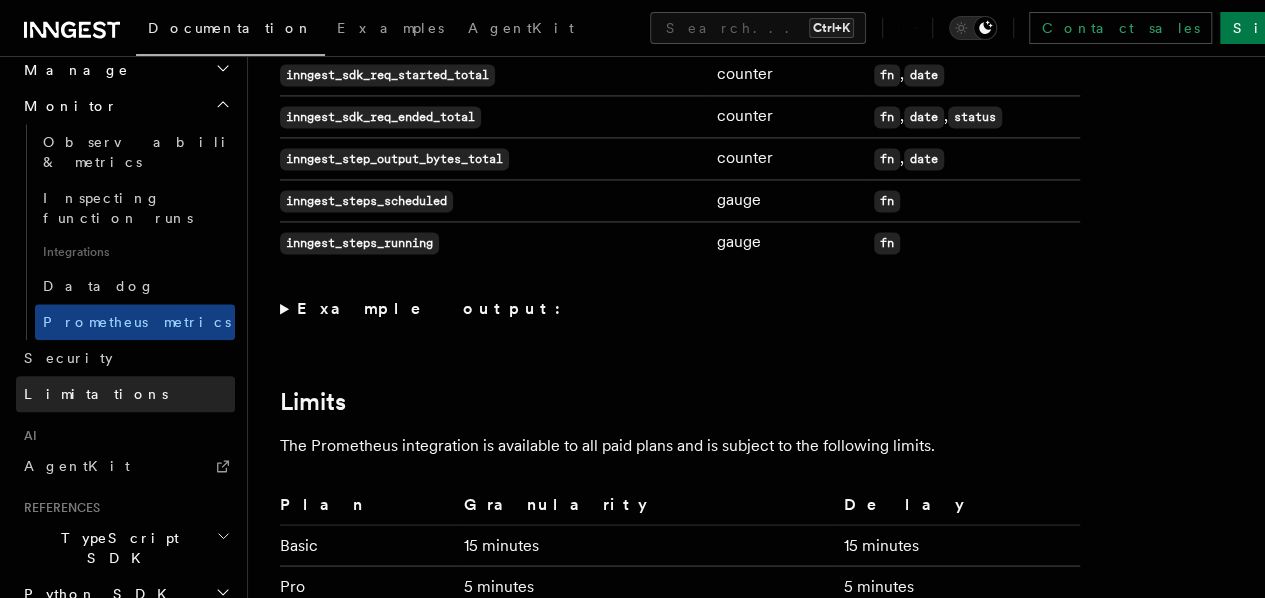 click on "Limitations" at bounding box center (96, 394) 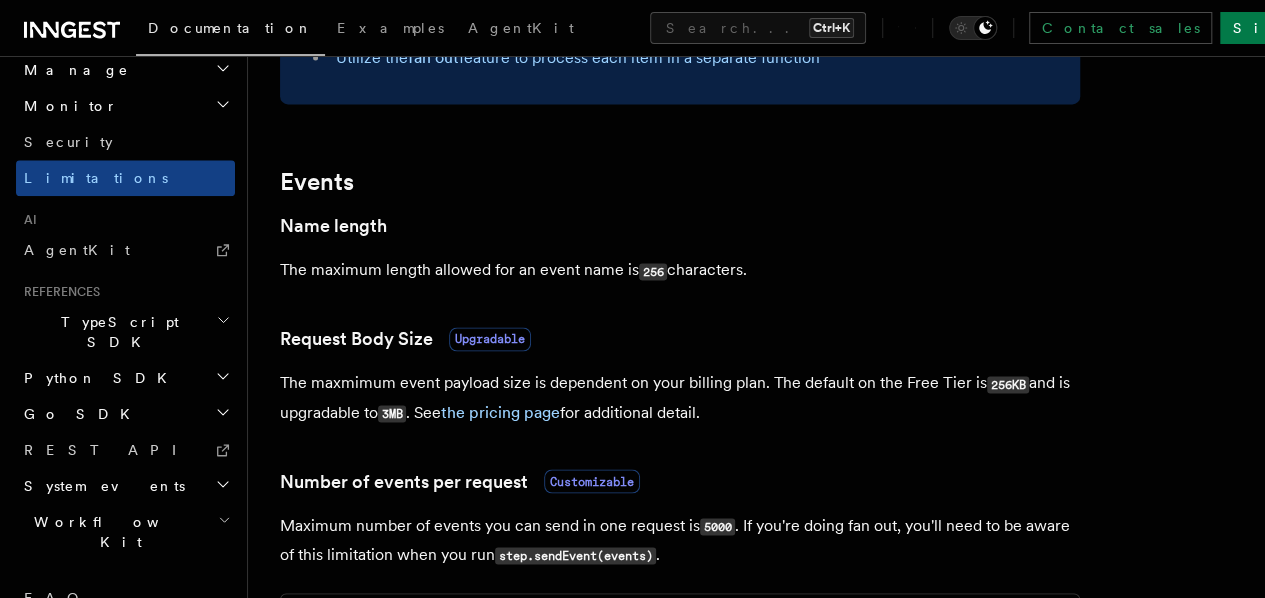 scroll, scrollTop: 0, scrollLeft: 0, axis: both 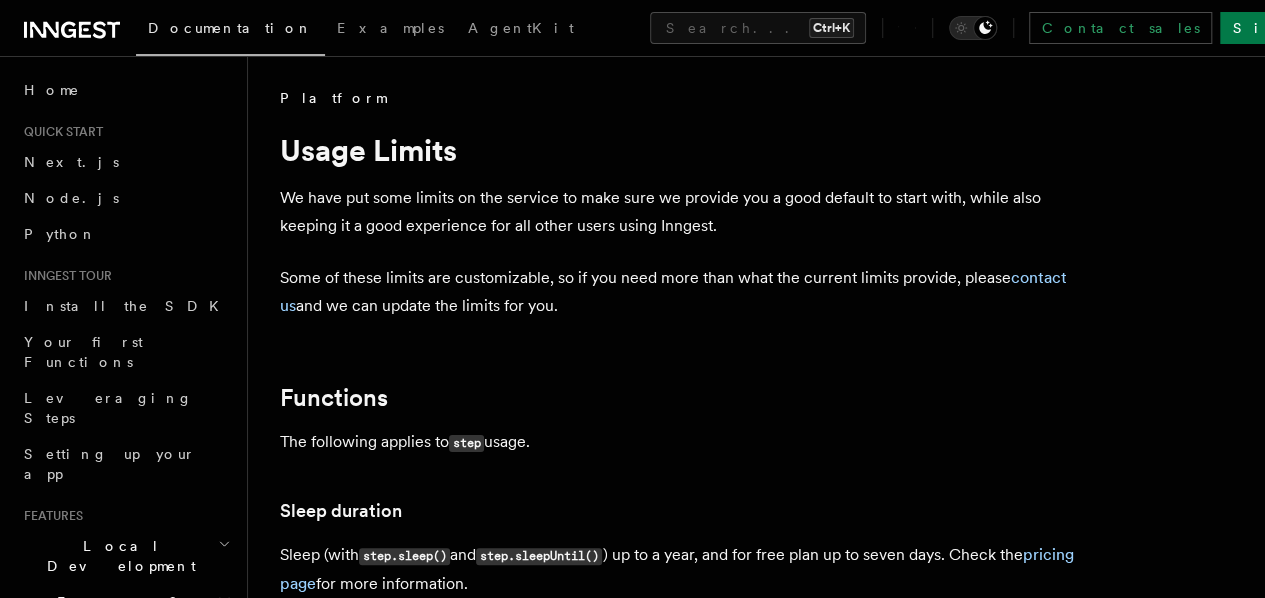 click on "Documentation" at bounding box center [230, 28] 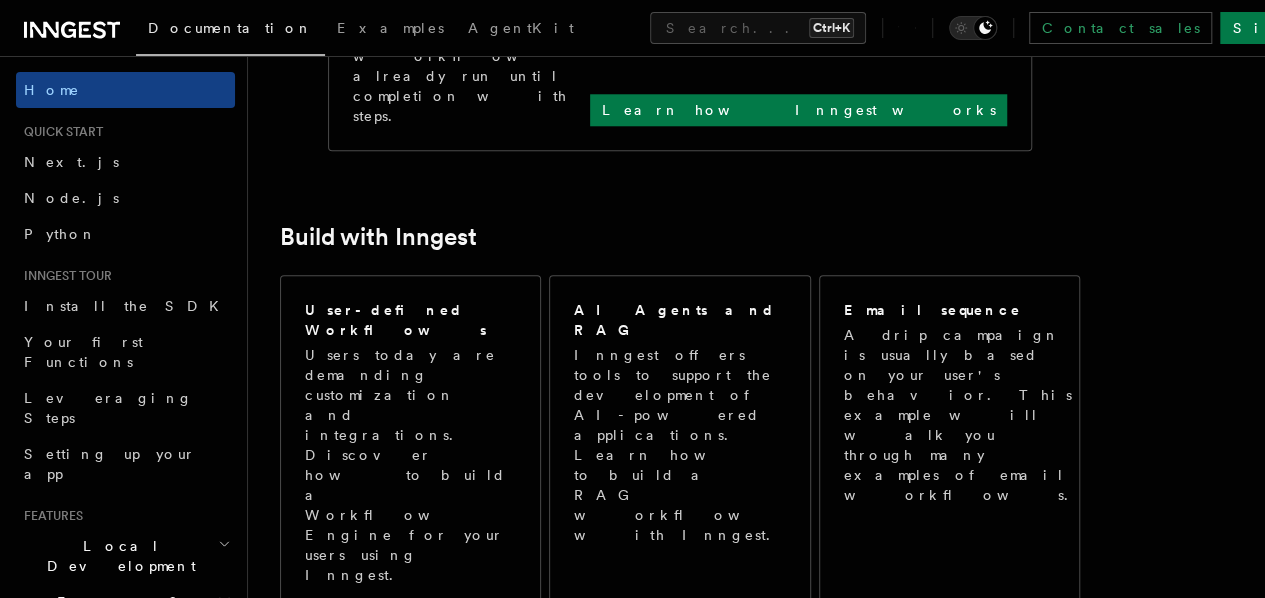 scroll, scrollTop: 1000, scrollLeft: 0, axis: vertical 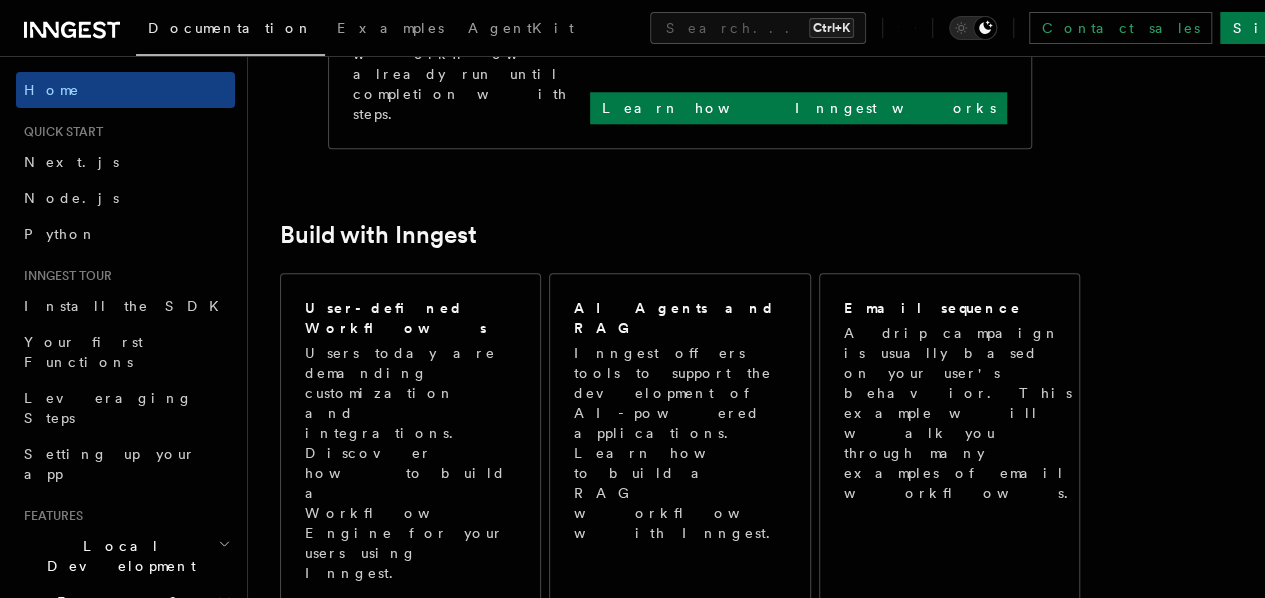 click on "Search... Documentation Examples AgentKit Home Quick start Next.js Node.js Python Inngest tour Install the SDK Your first Functions Leveraging Steps Setting up your app Features Local Development Events & Triggers Inngest Functions Overview Steps & Workflows Flow Control new Errors & Retries Cancellation Versioning Logging Realtime new Middleware Platform Deployment Manage Monitor Security Limitations AI AgentKit References TypeScript SDK Python SDK Go SDK REST API System events Workflow Kit FAQ Release Phases Glossary Contact sales Sign Up Inngest Documentation
Inngest is an event-driven durable execution platform that allows you to run fast, reliable code on any platform, without managing queues, infra, or state.
Write functions in TypeScript, Python or Go to power background and scheduled jobs, with steps built in. We handle the backend infra, queueing, scaling, concurrency, throttling, rate limiting, and observability for you.
Get started
Next.js Node.js Python Go
Write reliable workflows" at bounding box center [756, 536] 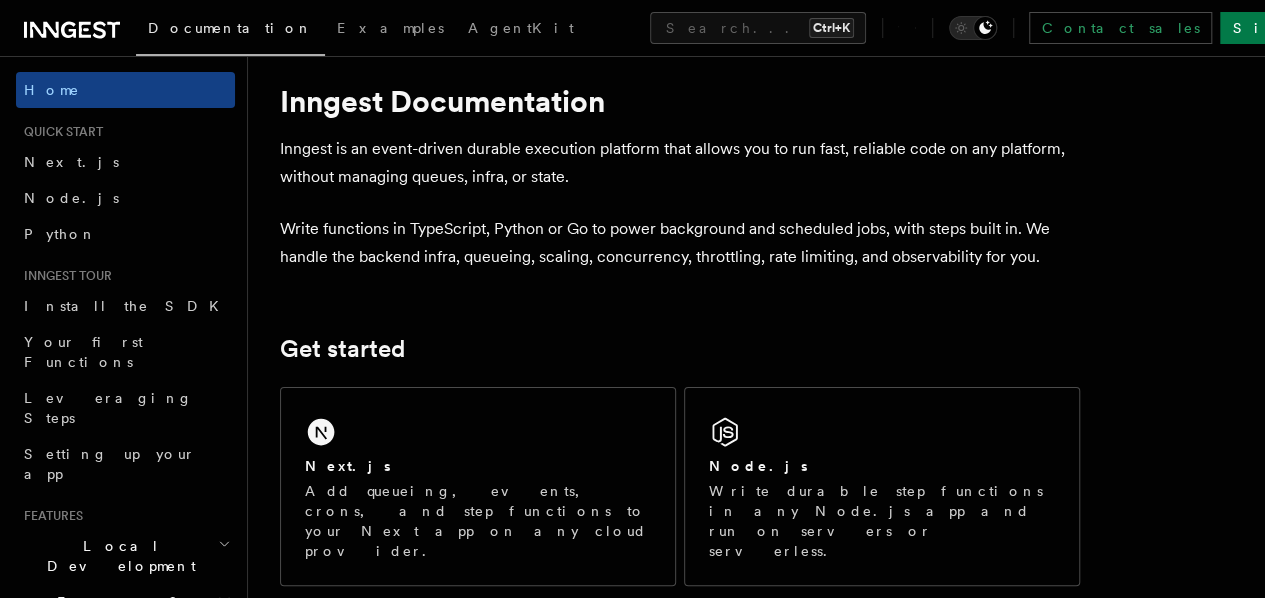 scroll, scrollTop: 0, scrollLeft: 0, axis: both 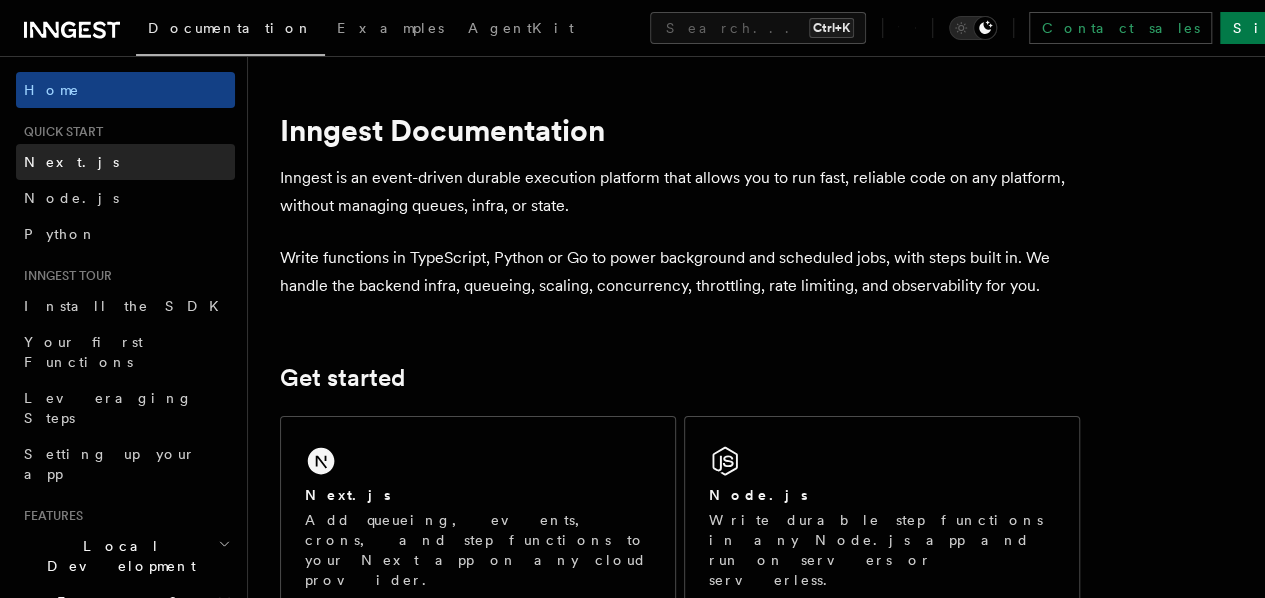 click on "Next.js" at bounding box center (71, 162) 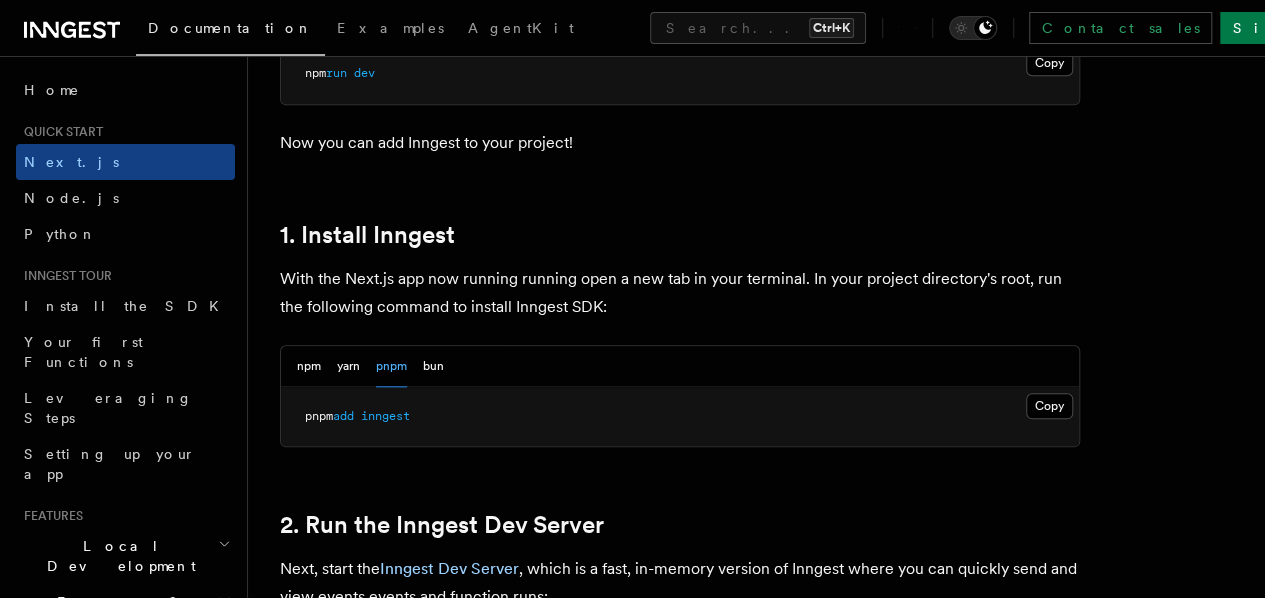 scroll, scrollTop: 1000, scrollLeft: 0, axis: vertical 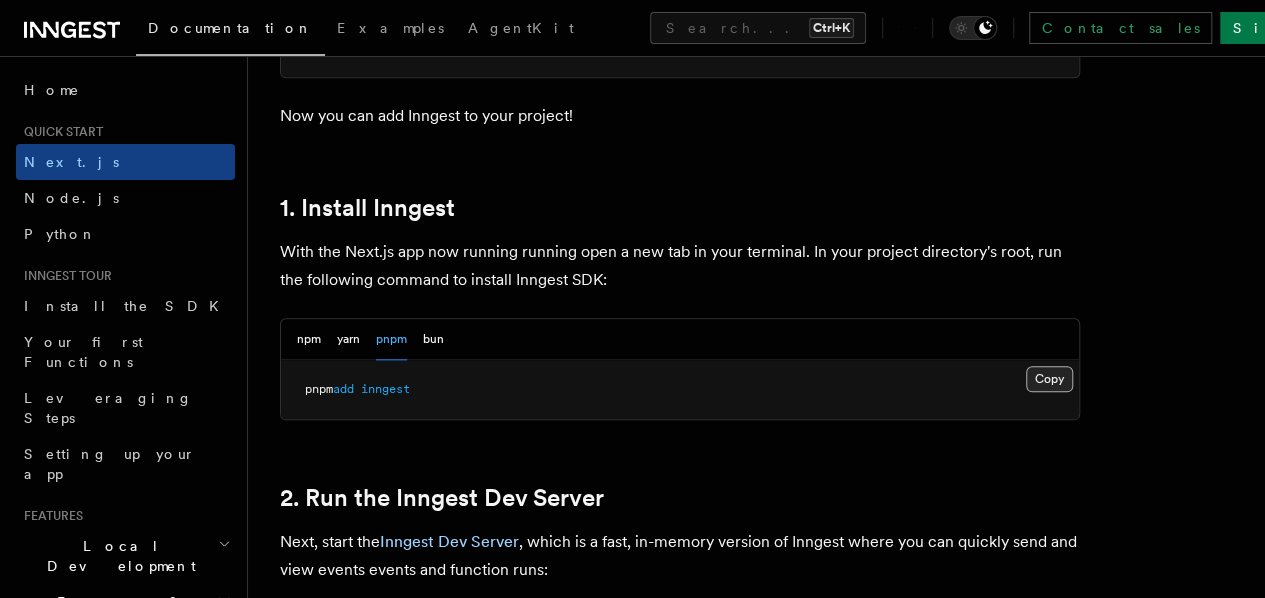 click on "Copy Copied" at bounding box center [1049, 379] 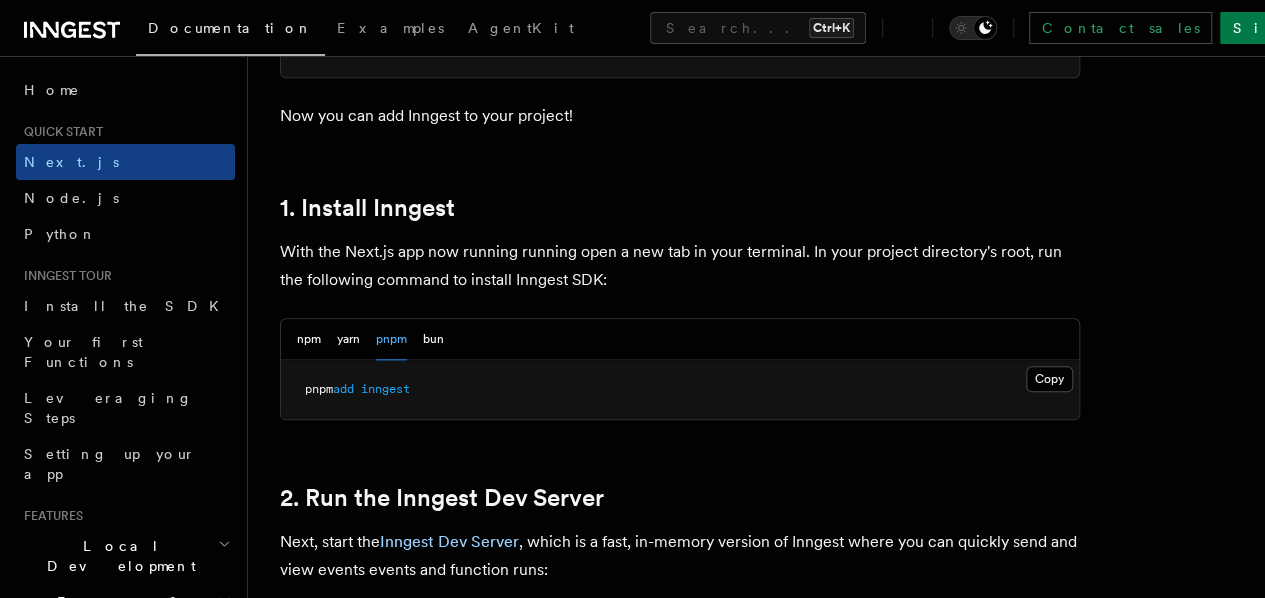 type 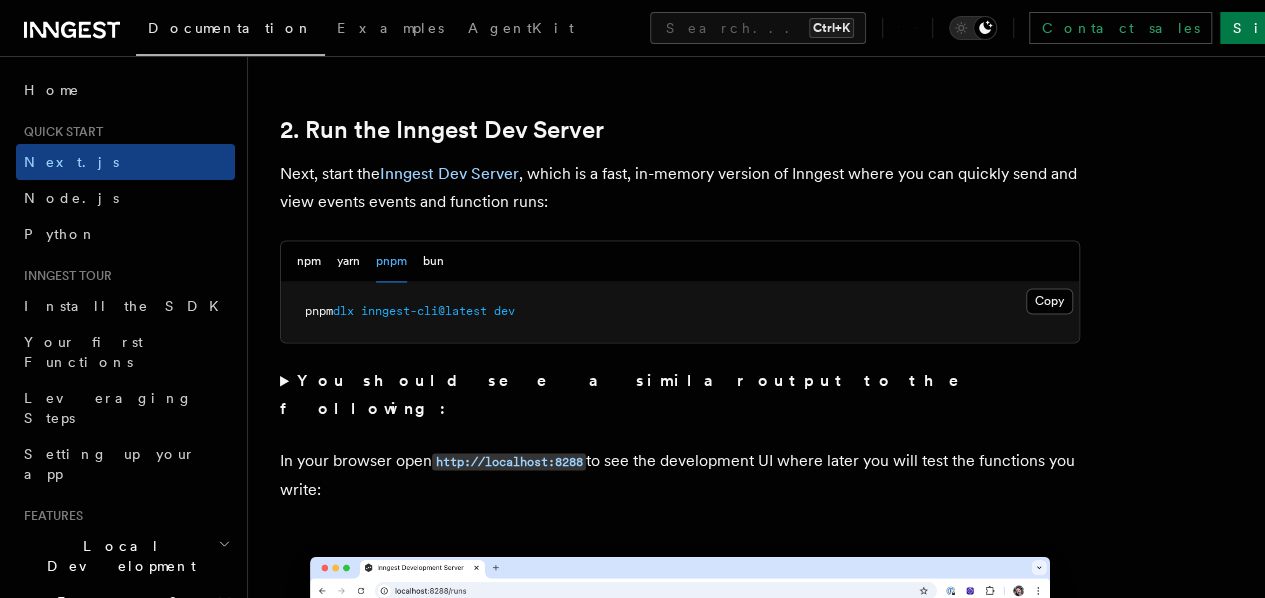 scroll, scrollTop: 1400, scrollLeft: 0, axis: vertical 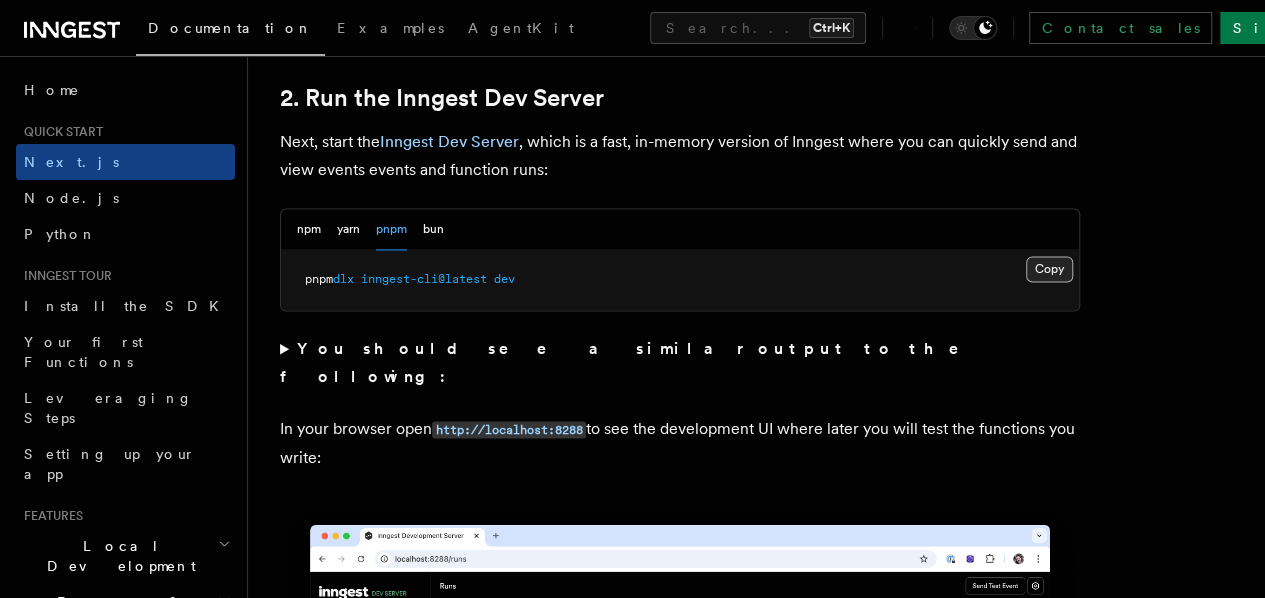 click on "Copy Copied" at bounding box center (1049, 269) 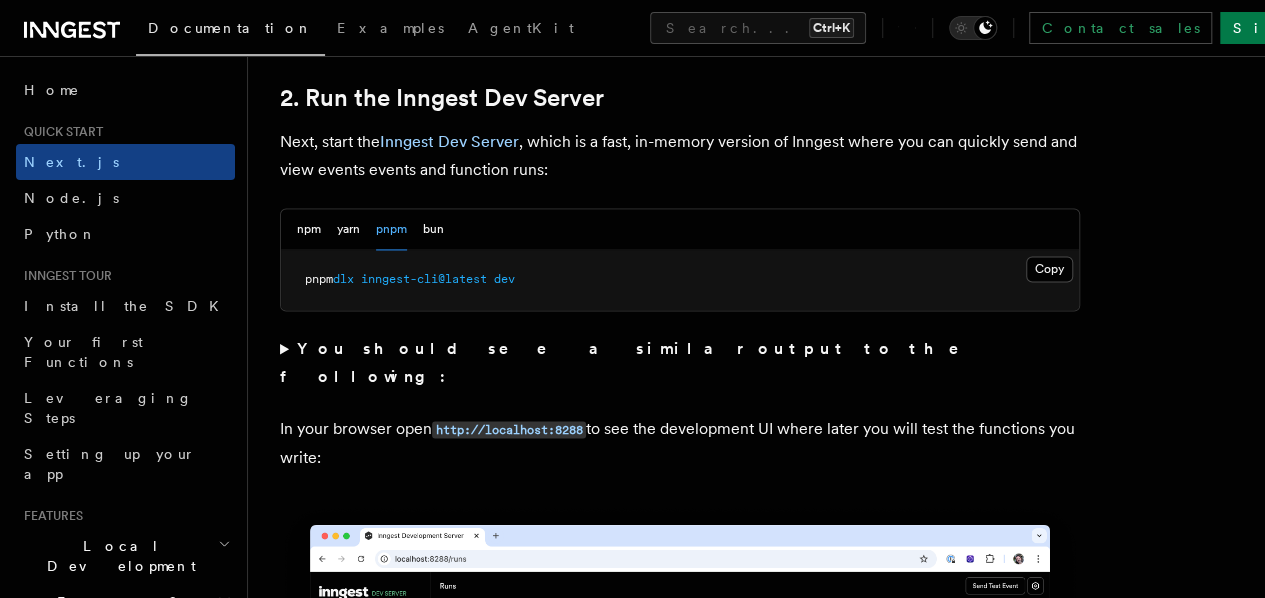 click on "You should see a similar output to the following:" at bounding box center [680, 363] 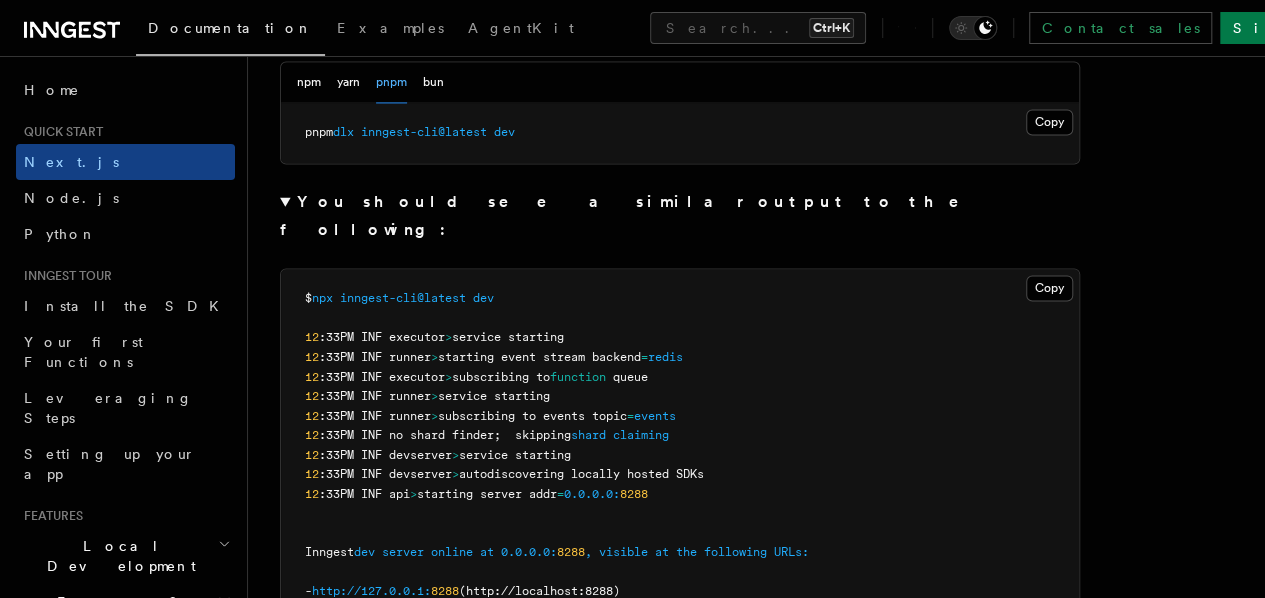 scroll, scrollTop: 1600, scrollLeft: 0, axis: vertical 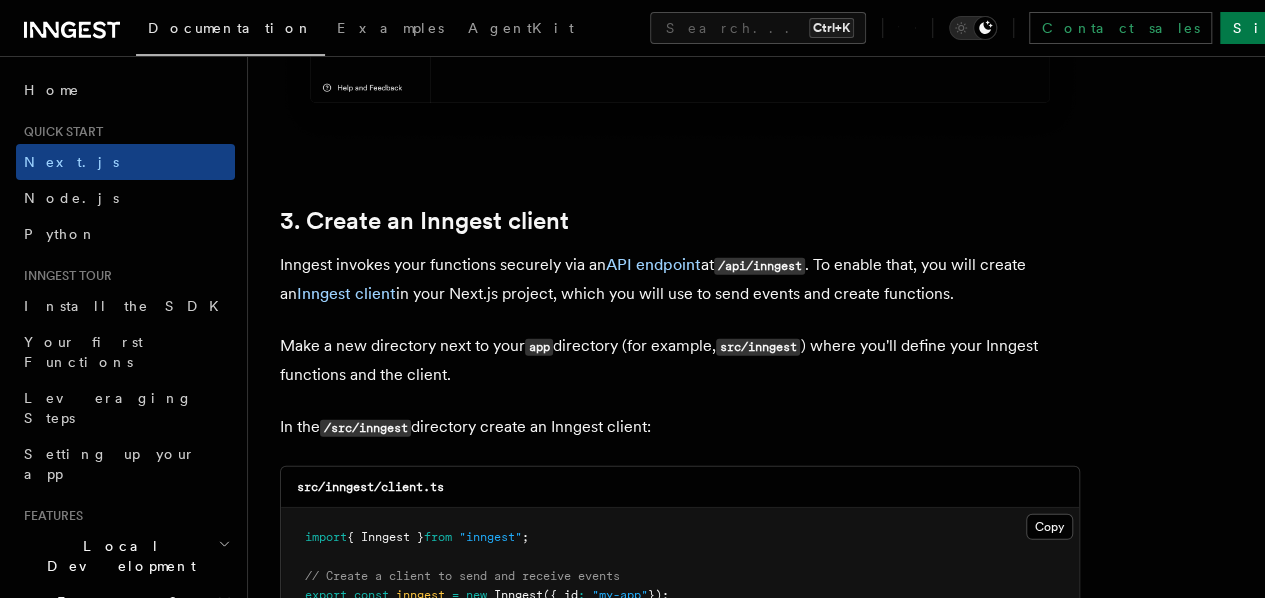 click on "Quick start Next.js Quick Start
In this tutorial you will add Inngest to a Next.js app to see how easy it can be to build complex workflows.
Inngest makes it easy to build, manage, and execute reliable workflows. Some use cases include scheduling drip marketing campaigns, building payment flows, or chaining LLM interactions.
By the end of this ten-minute tutorial you will:
Set up and run Inngest on your machine.
Write your first Inngest function.
Trigger your function from your app and through Inngest Dev Server.
Let's get started!
Choose Next.js version
Choose your preferred Next.js version for this tutorial:
Next.js - App Router Next.js - Pages Router Before you start: choose a project In this tutorial you can use any existing Next.js project, or you can create a new one. Instructions for creating a new Next.js project  Run the following command in your terminal to create a new Next.js project: Copy Copied npx  create-next-app@latest   --ts   --eslint   --tailwind   --src-dir   --app" at bounding box center (756, 4311) 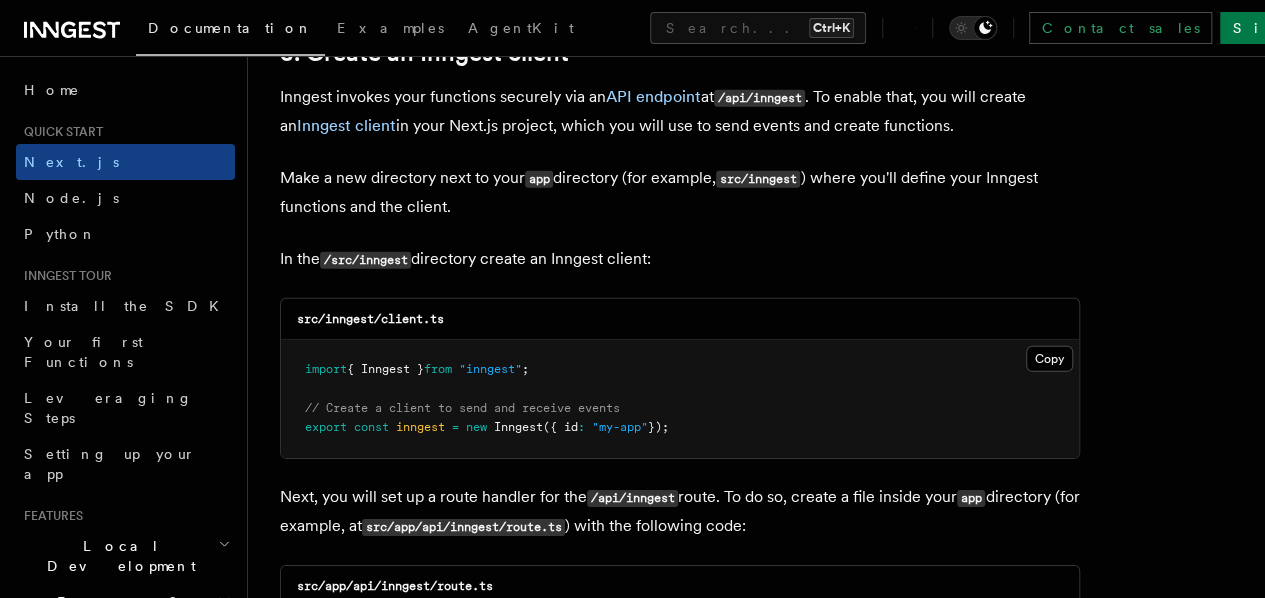scroll, scrollTop: 2900, scrollLeft: 0, axis: vertical 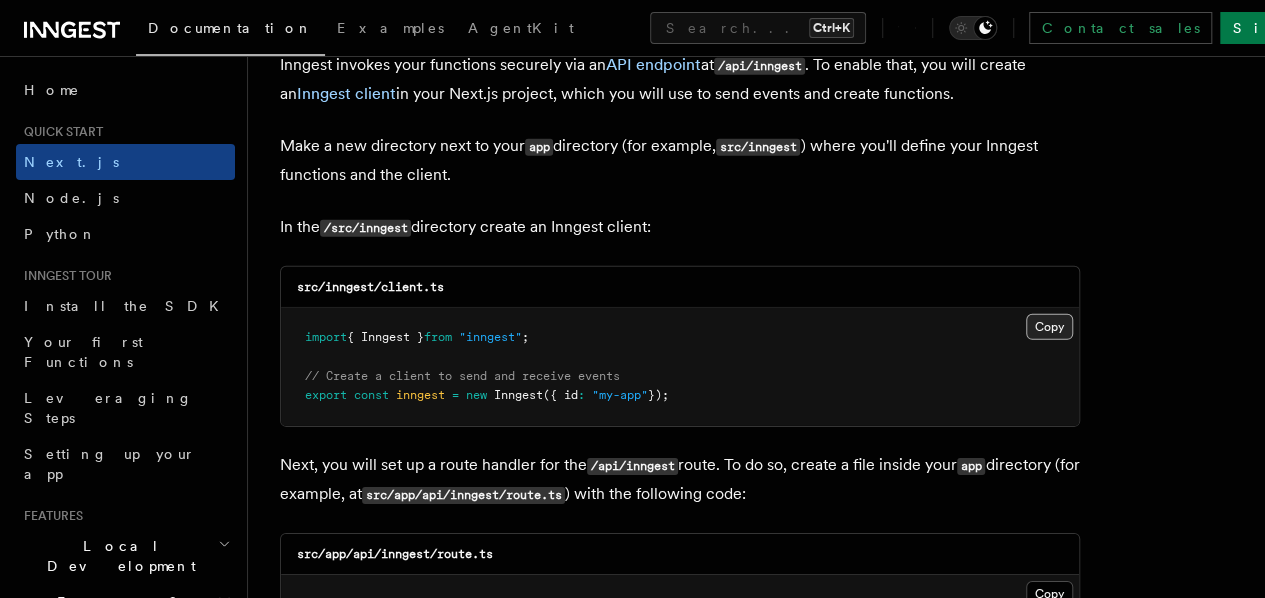 click on "Copy Copied" at bounding box center [1049, 327] 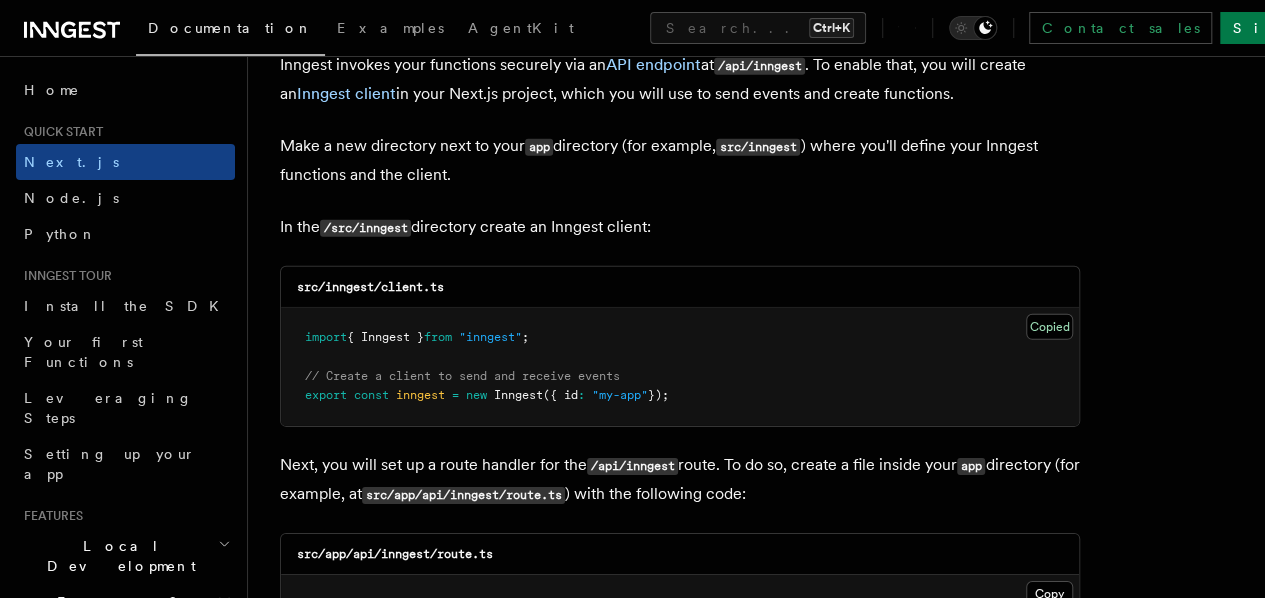 type 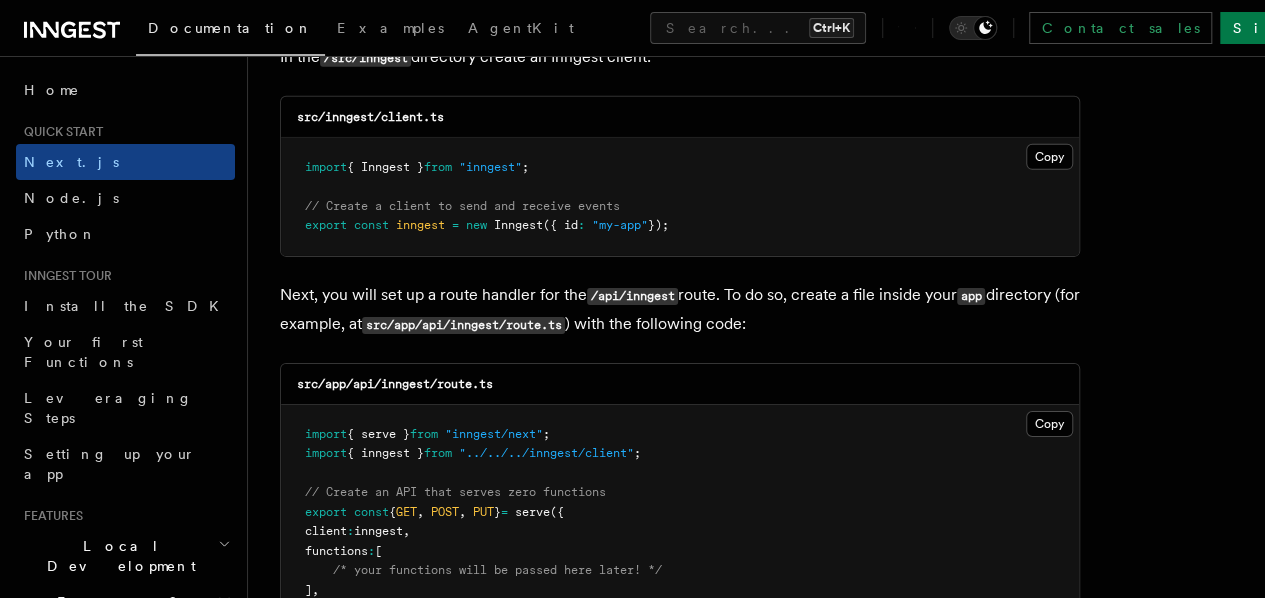 scroll, scrollTop: 3100, scrollLeft: 0, axis: vertical 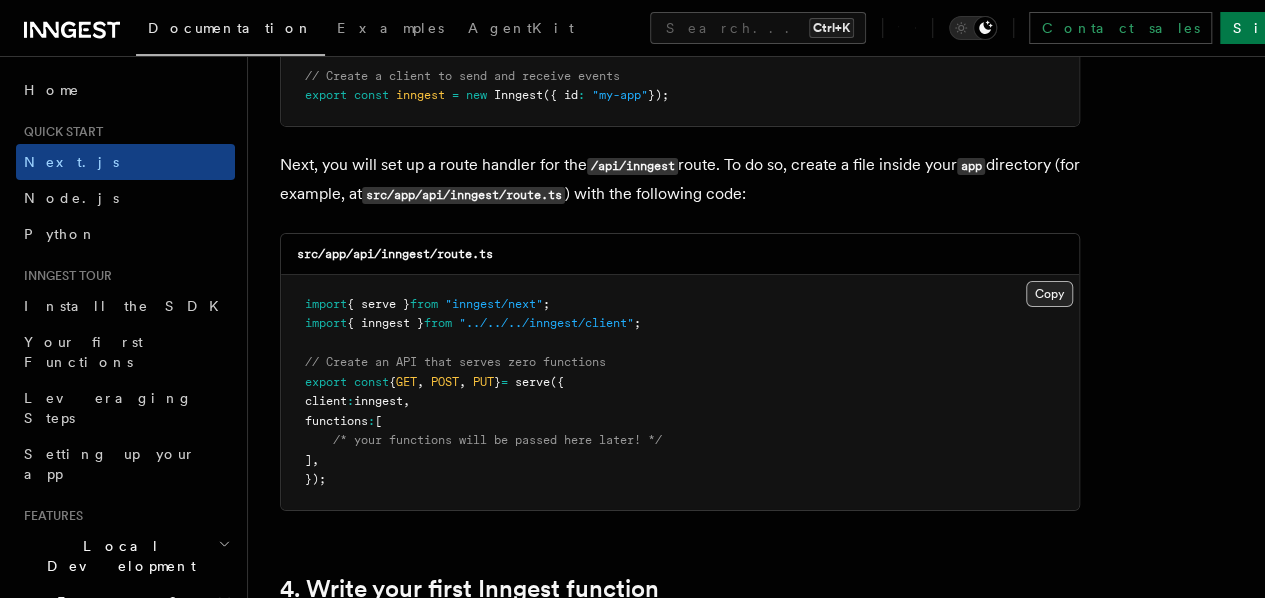click on "Copy Copied" at bounding box center (1049, 294) 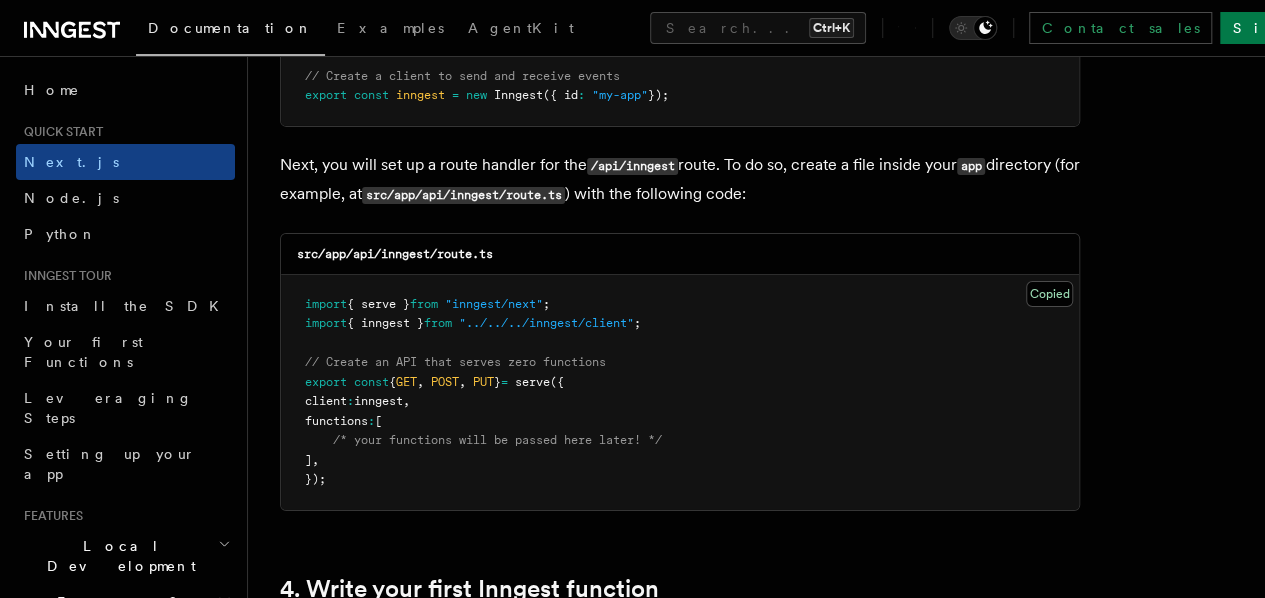 type 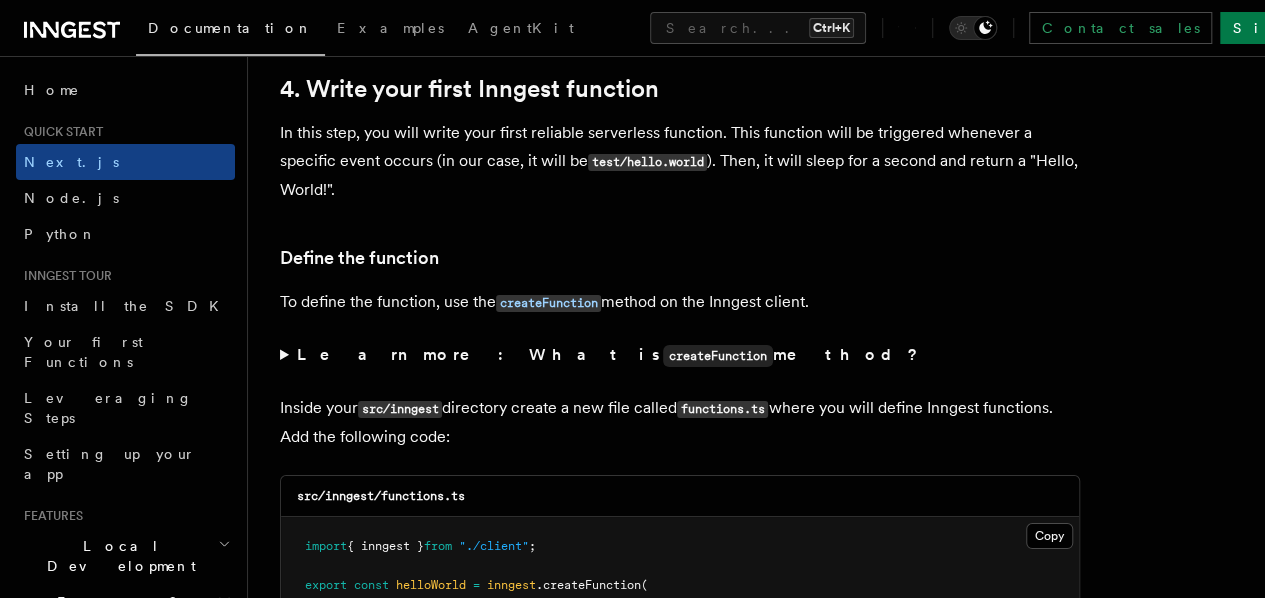 scroll, scrollTop: 3800, scrollLeft: 0, axis: vertical 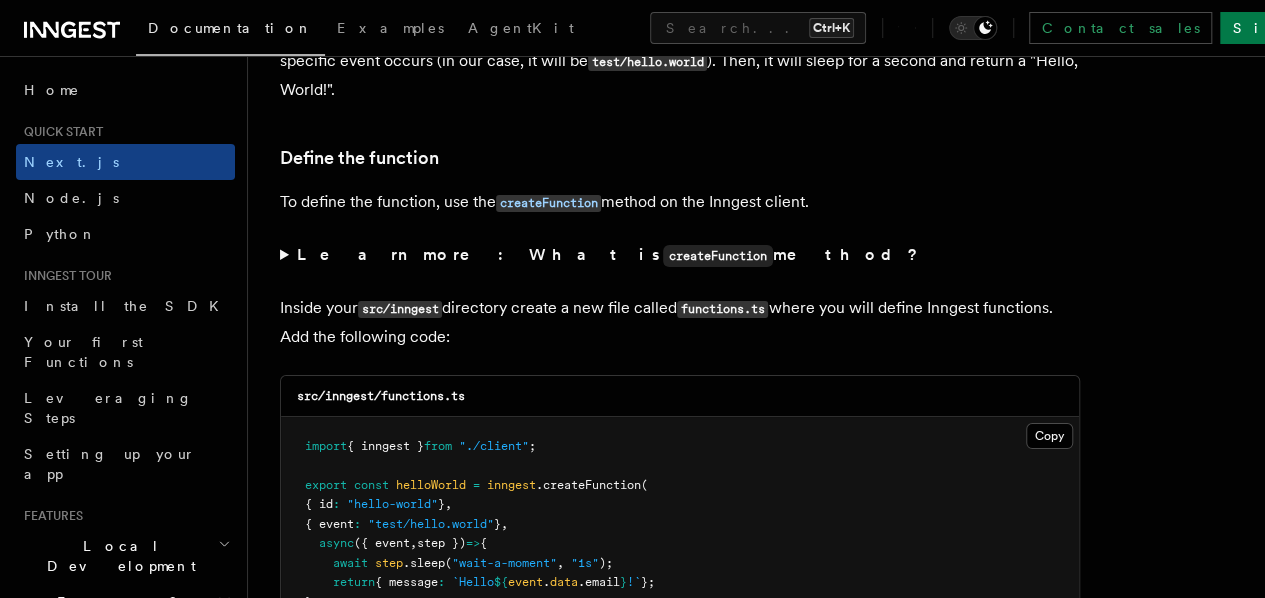click on "Learn more: What is  createFunction  method?" at bounding box center [680, 255] 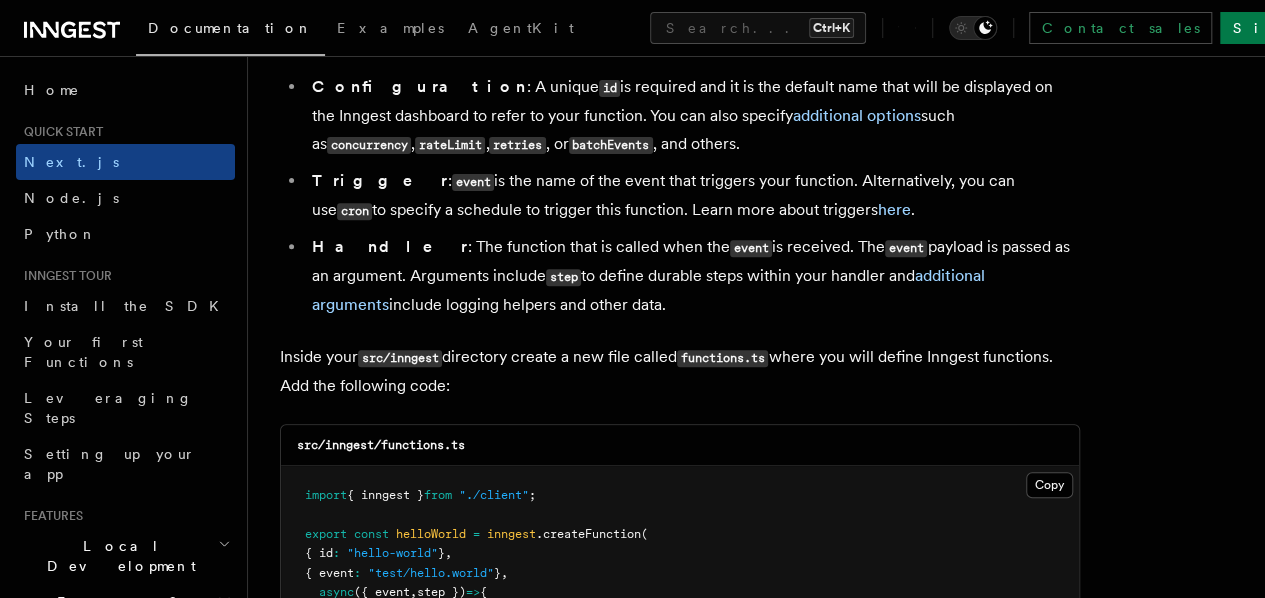 scroll, scrollTop: 4100, scrollLeft: 0, axis: vertical 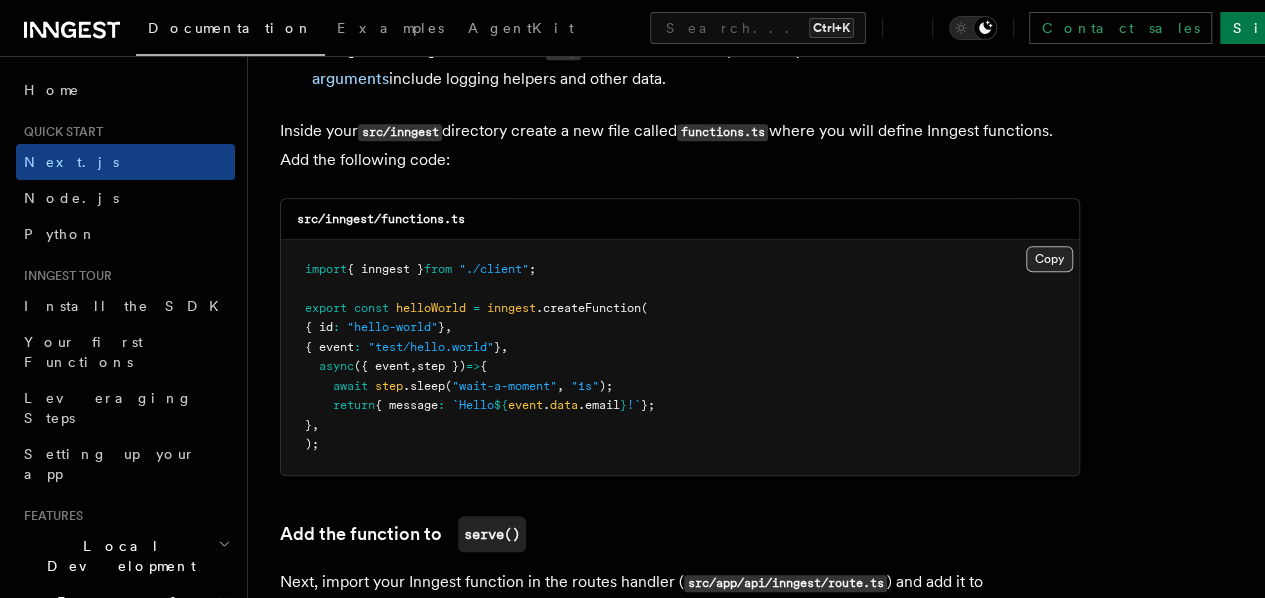 click on "Copy Copied" at bounding box center [1049, 259] 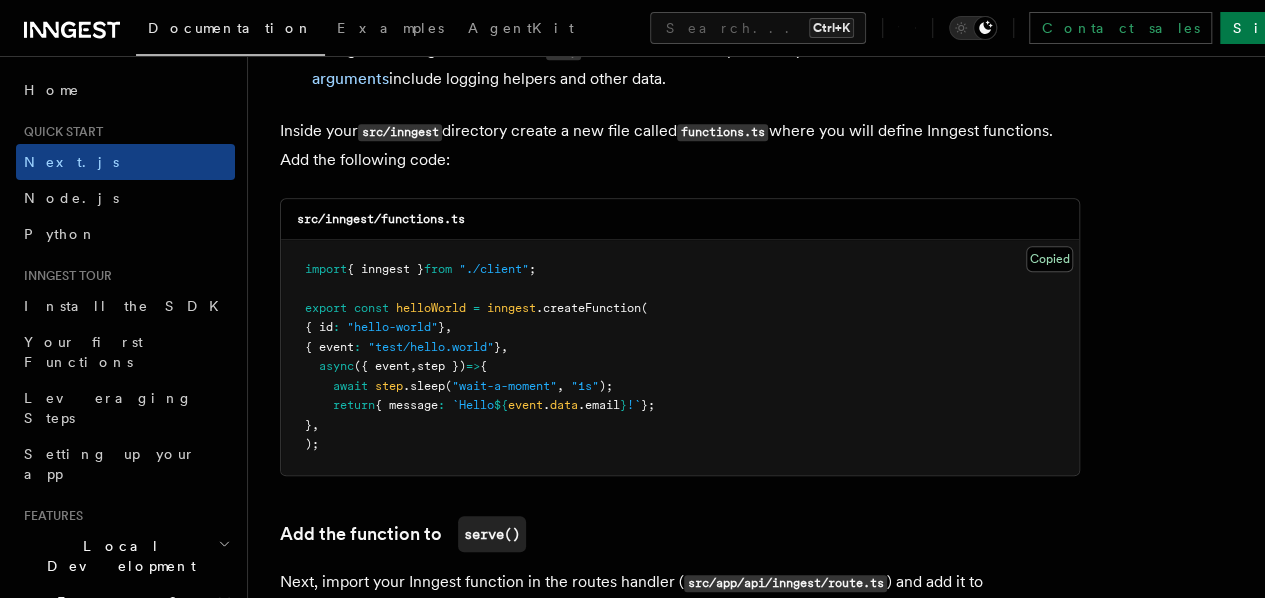 type 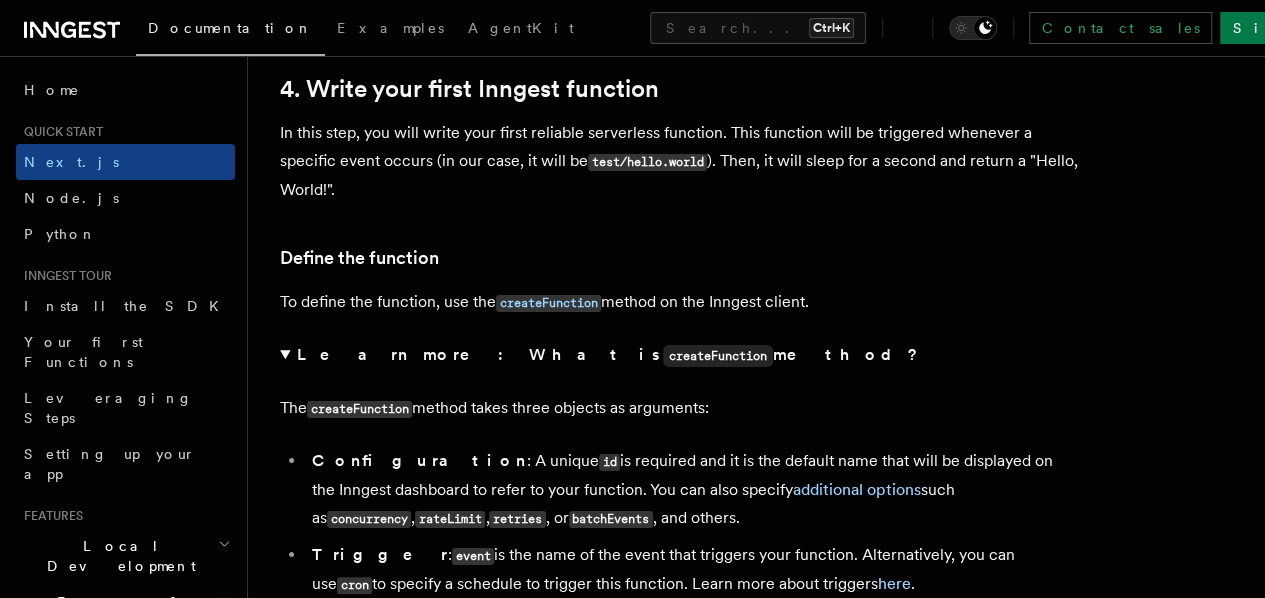 scroll, scrollTop: 3500, scrollLeft: 0, axis: vertical 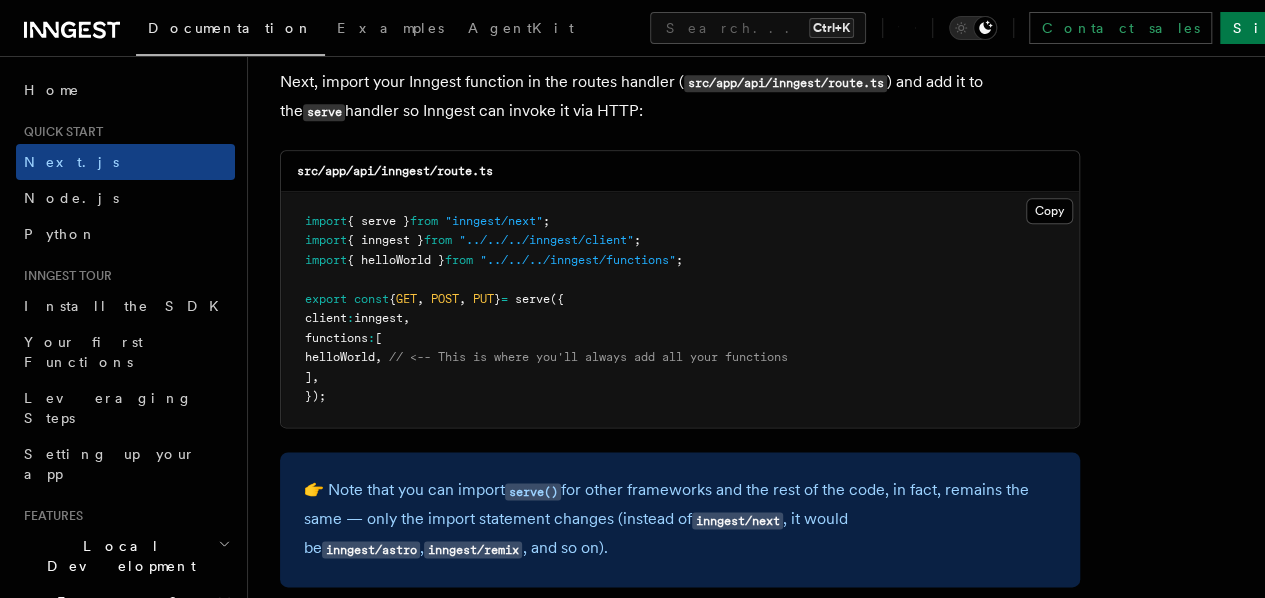 click on "helloWorld" at bounding box center (340, 357) 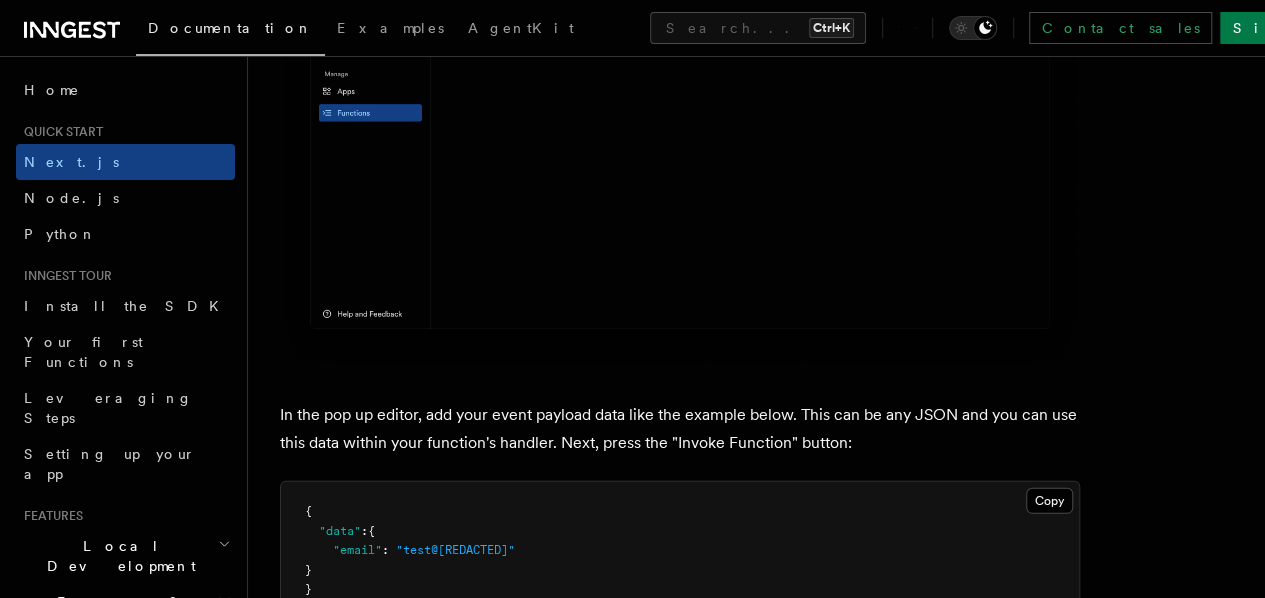 scroll, scrollTop: 6500, scrollLeft: 0, axis: vertical 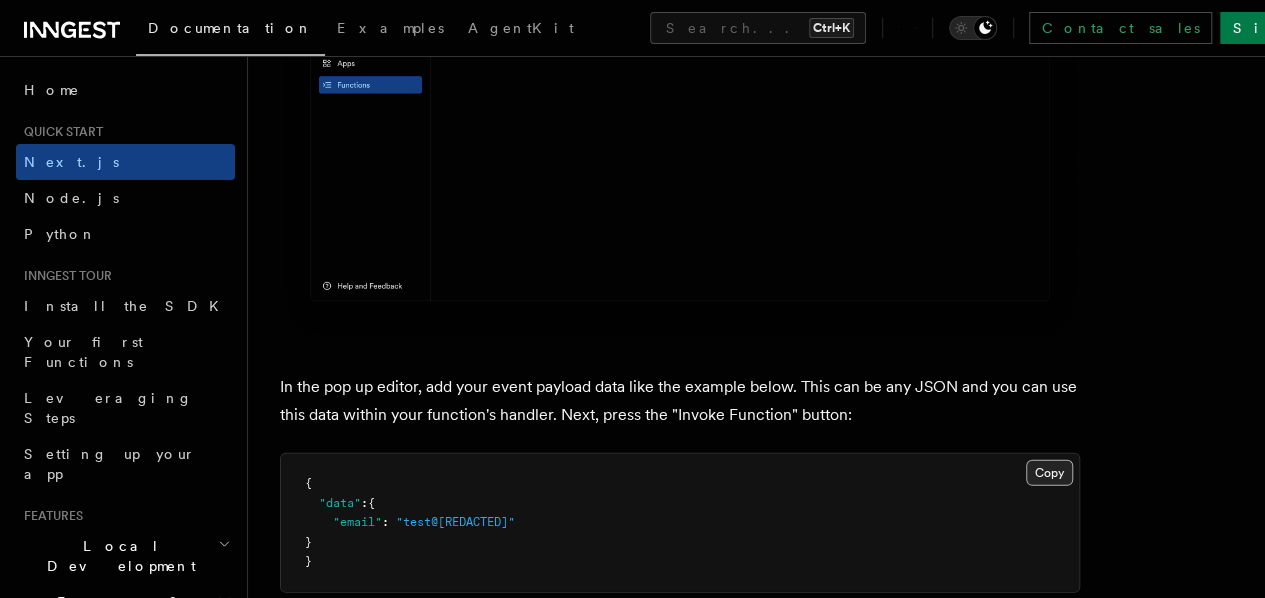 click on "Copy Copied" at bounding box center [1049, 473] 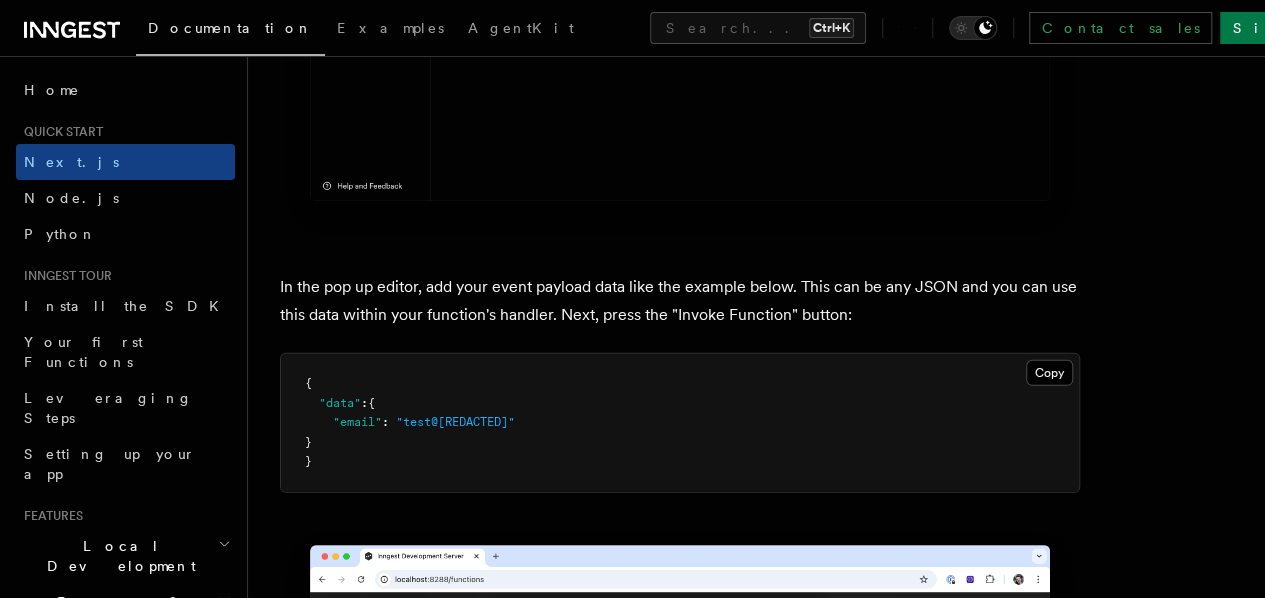 scroll, scrollTop: 6700, scrollLeft: 0, axis: vertical 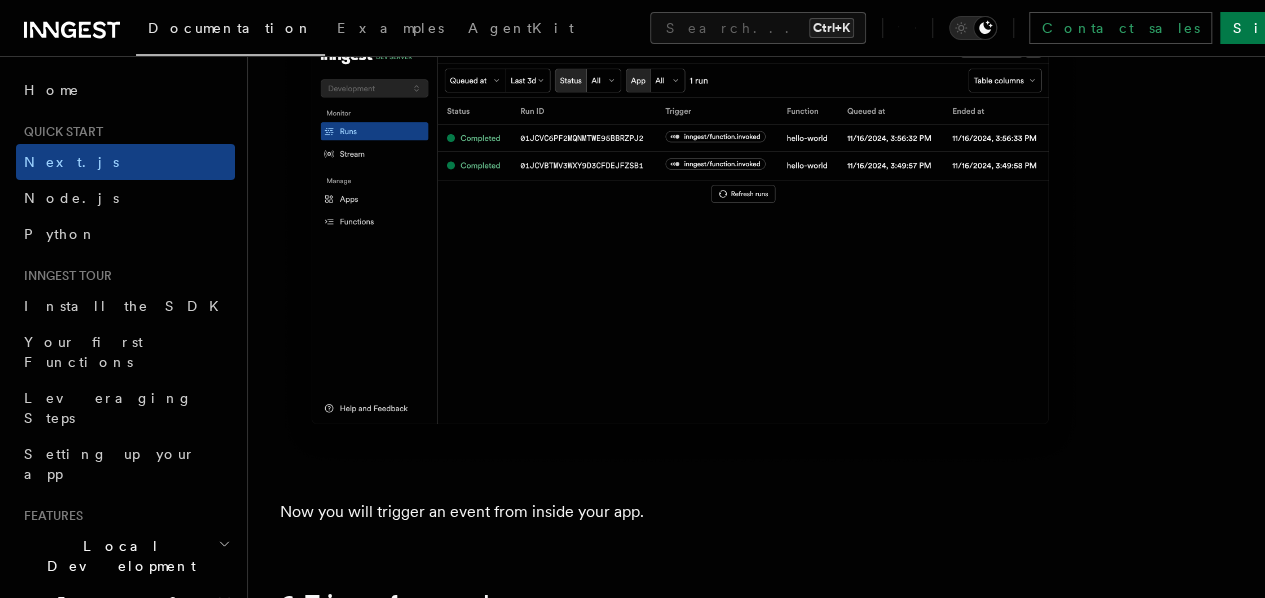 click on "Learn more: events in Inngest." at bounding box center (680, 700) 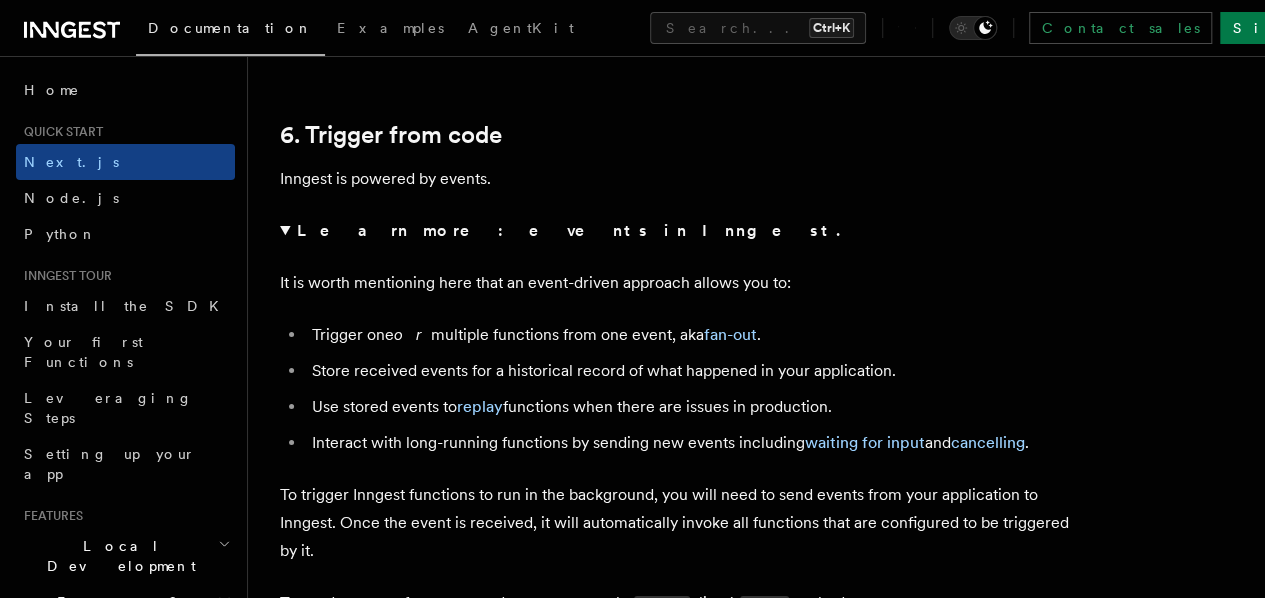 scroll, scrollTop: 10900, scrollLeft: 0, axis: vertical 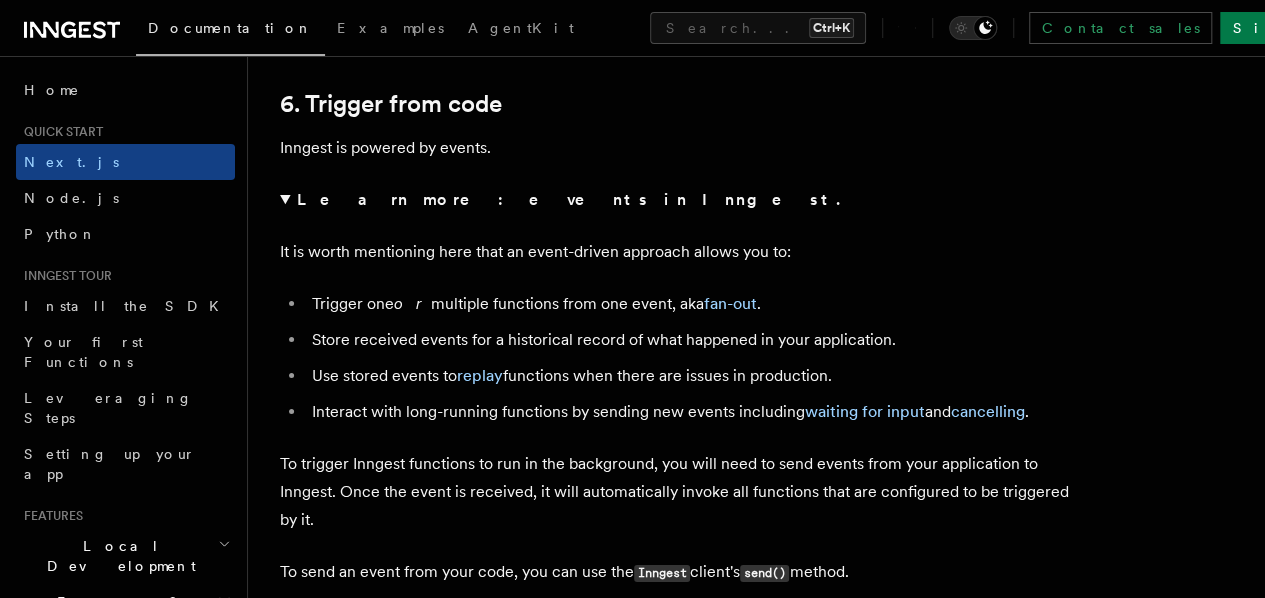 click on "Learn more:  send()  method." at bounding box center [680, 625] 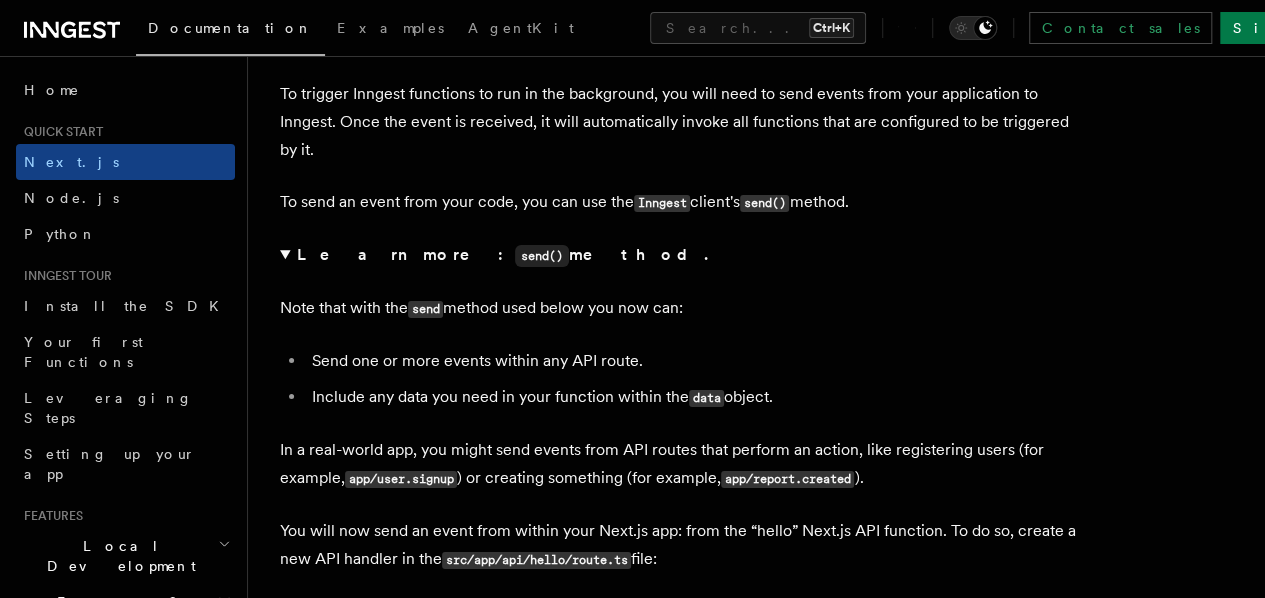 scroll, scrollTop: 11300, scrollLeft: 0, axis: vertical 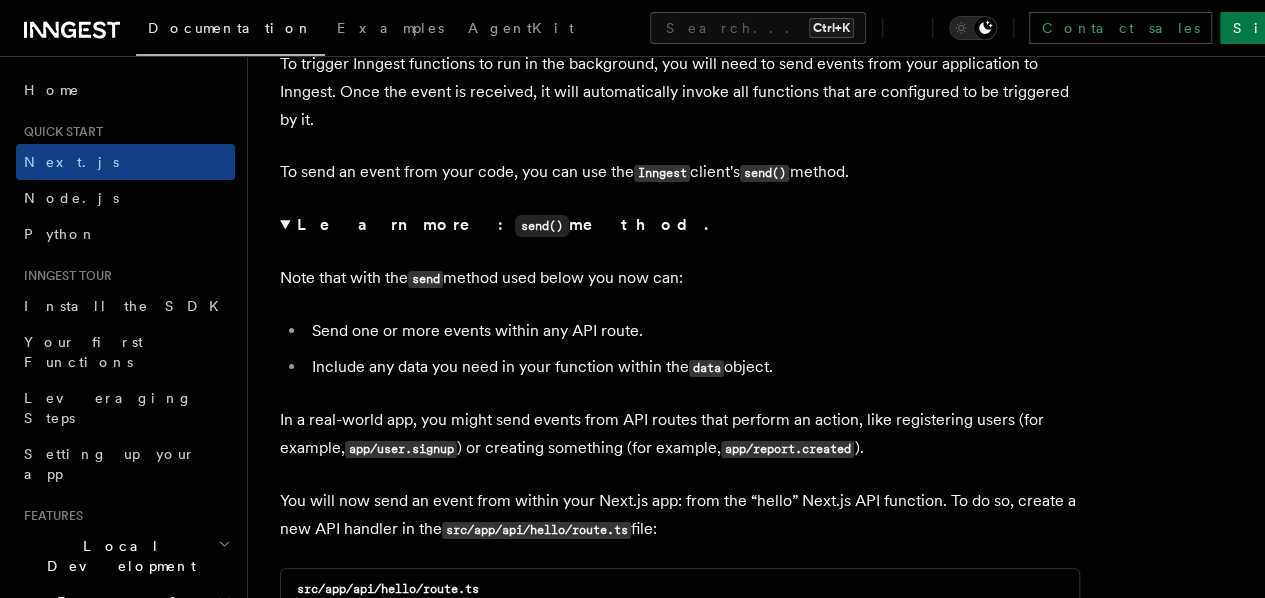 click on "Copy Copied" at bounding box center [1049, 629] 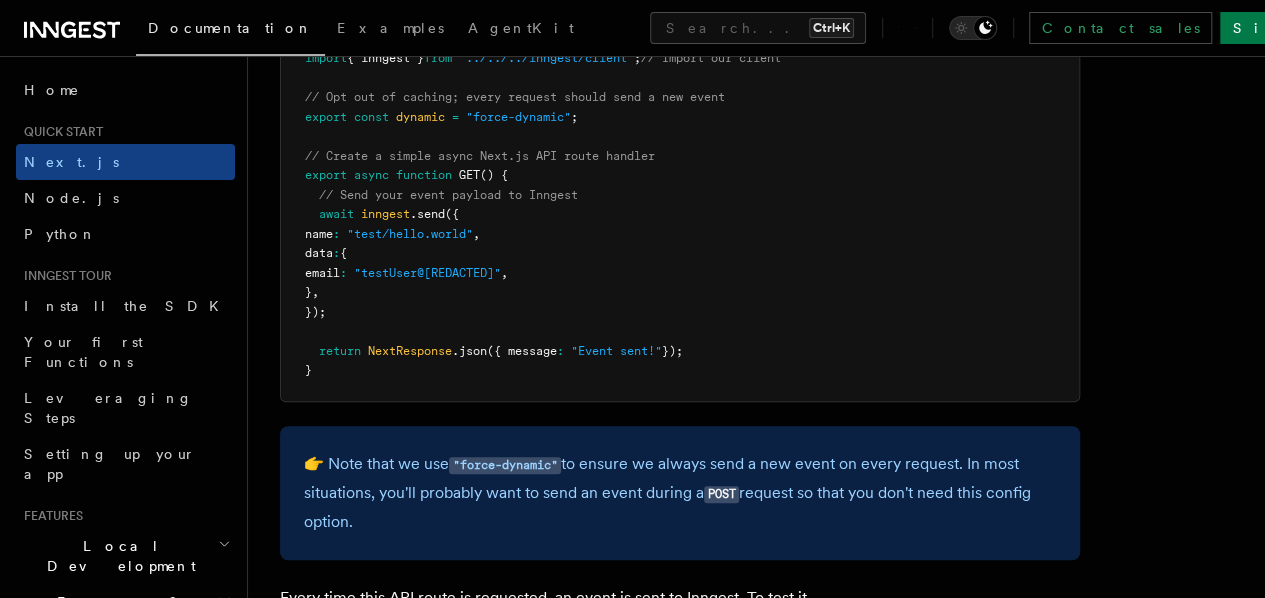 scroll, scrollTop: 12000, scrollLeft: 0, axis: vertical 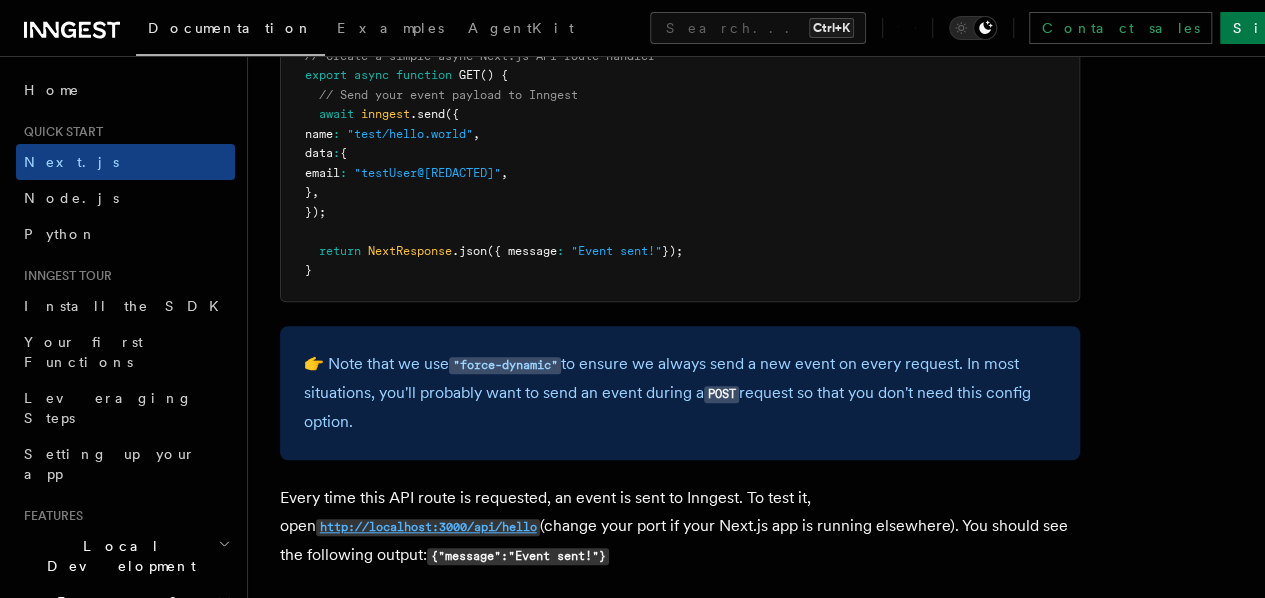 click on "http://localhost:3000/api/hello" at bounding box center [428, 527] 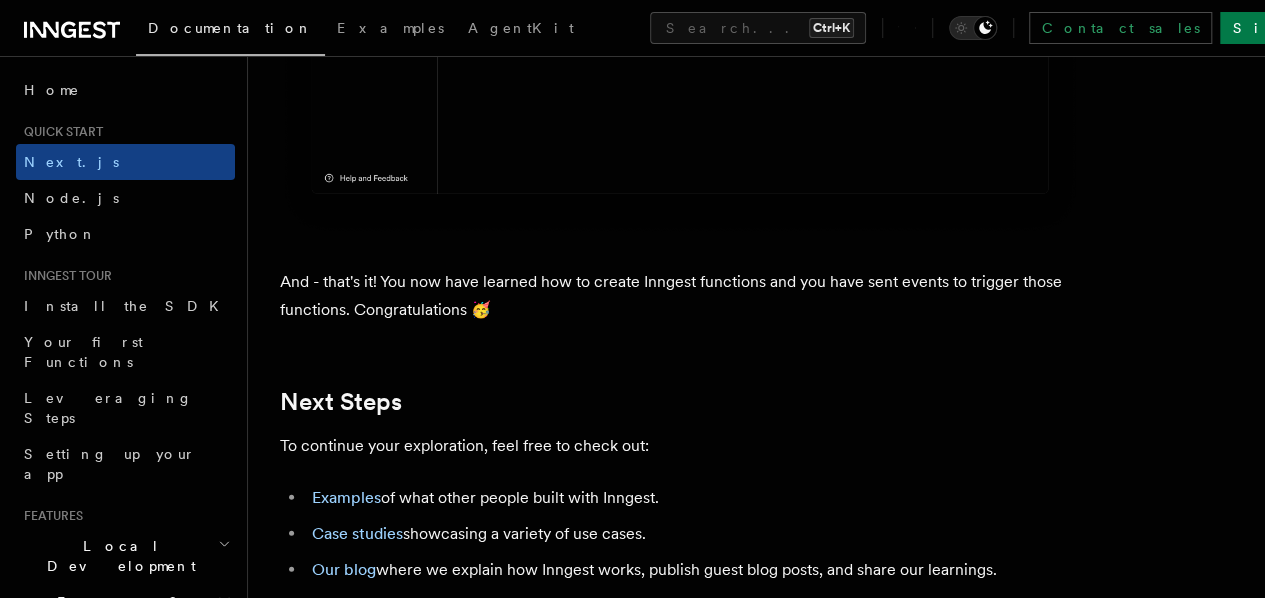 scroll, scrollTop: 13500, scrollLeft: 0, axis: vertical 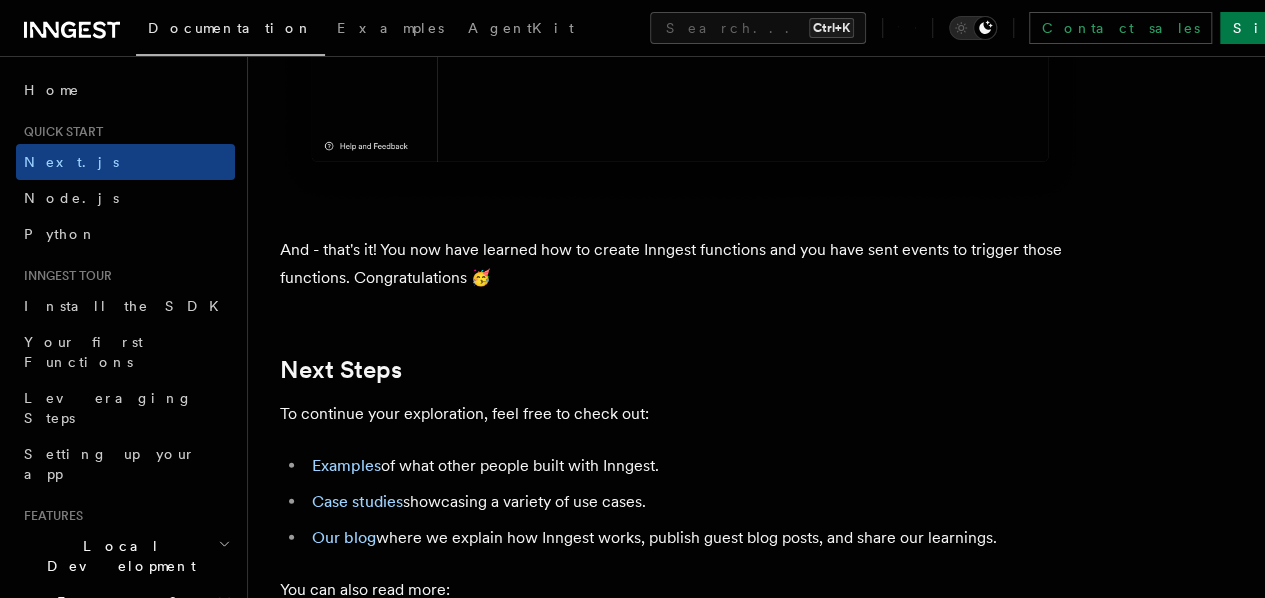 click on "Inngest functions" at bounding box center (418, 641) 